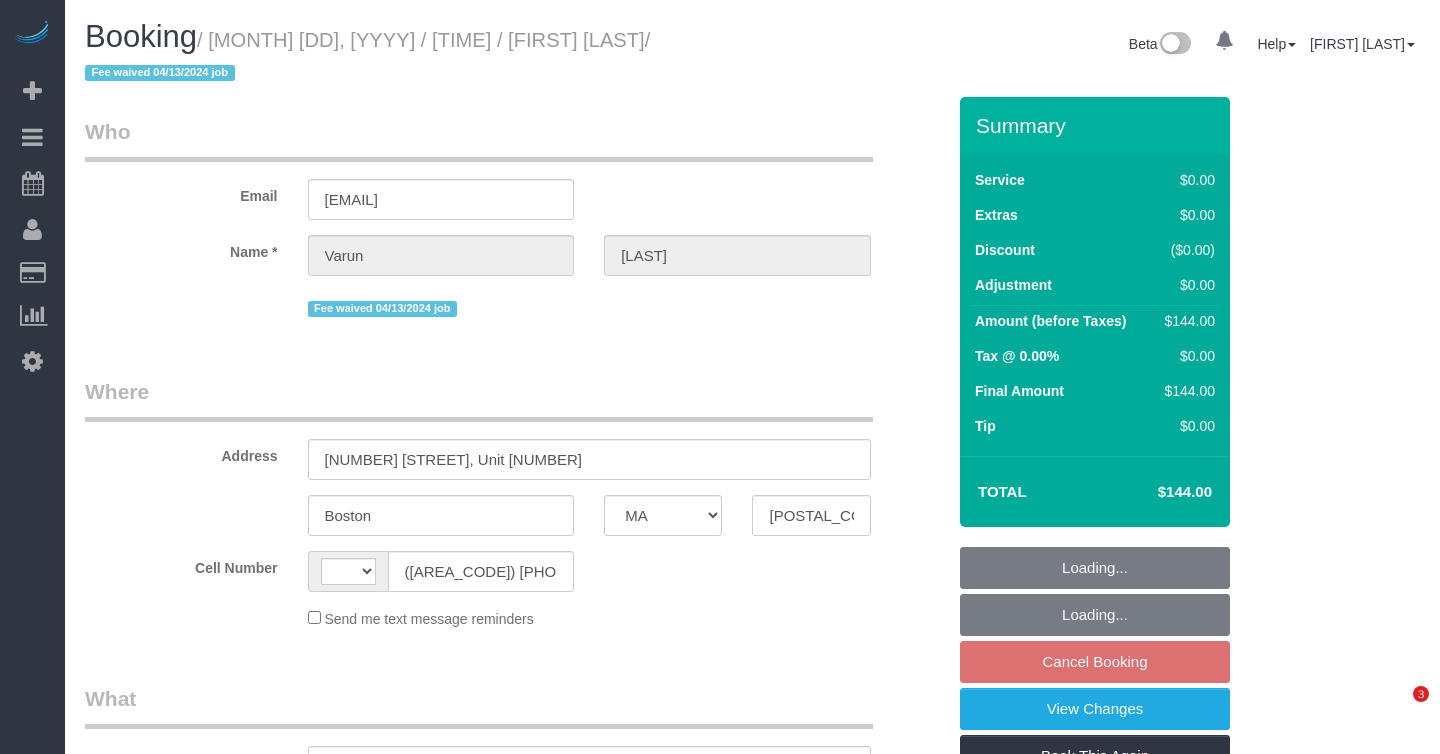 select on "MA" 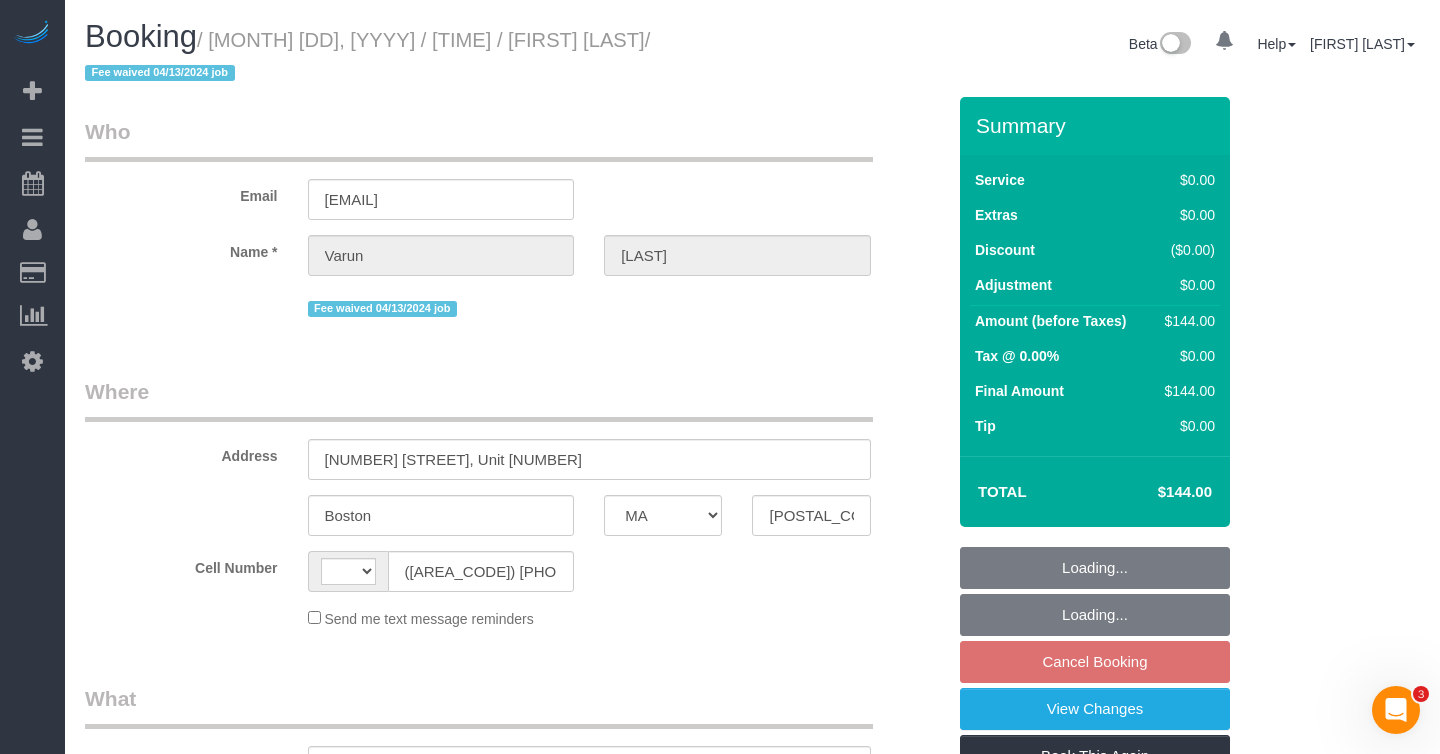 scroll, scrollTop: 0, scrollLeft: 0, axis: both 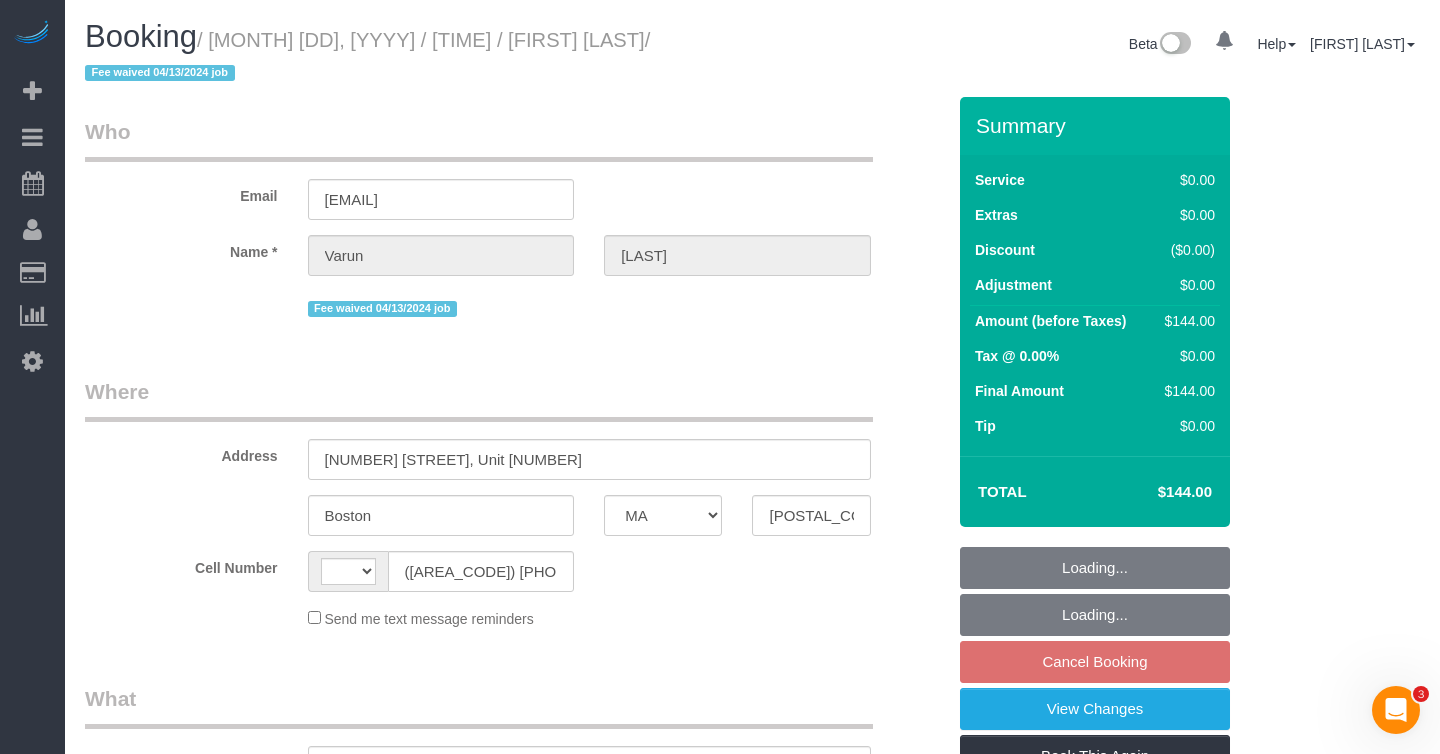 select on "string:US" 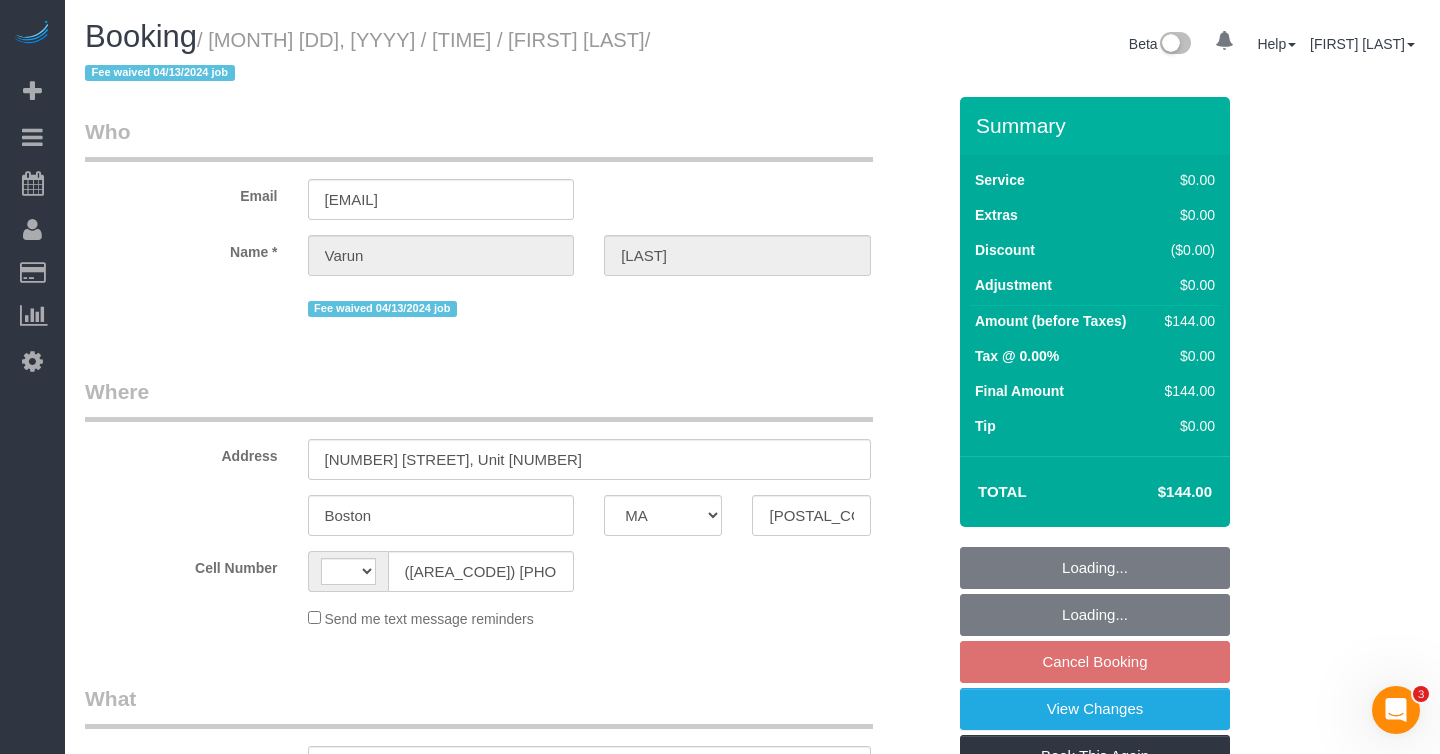 select on "string:stripe-pm_1NxdHK4VGloSiKo7wogKCnlU" 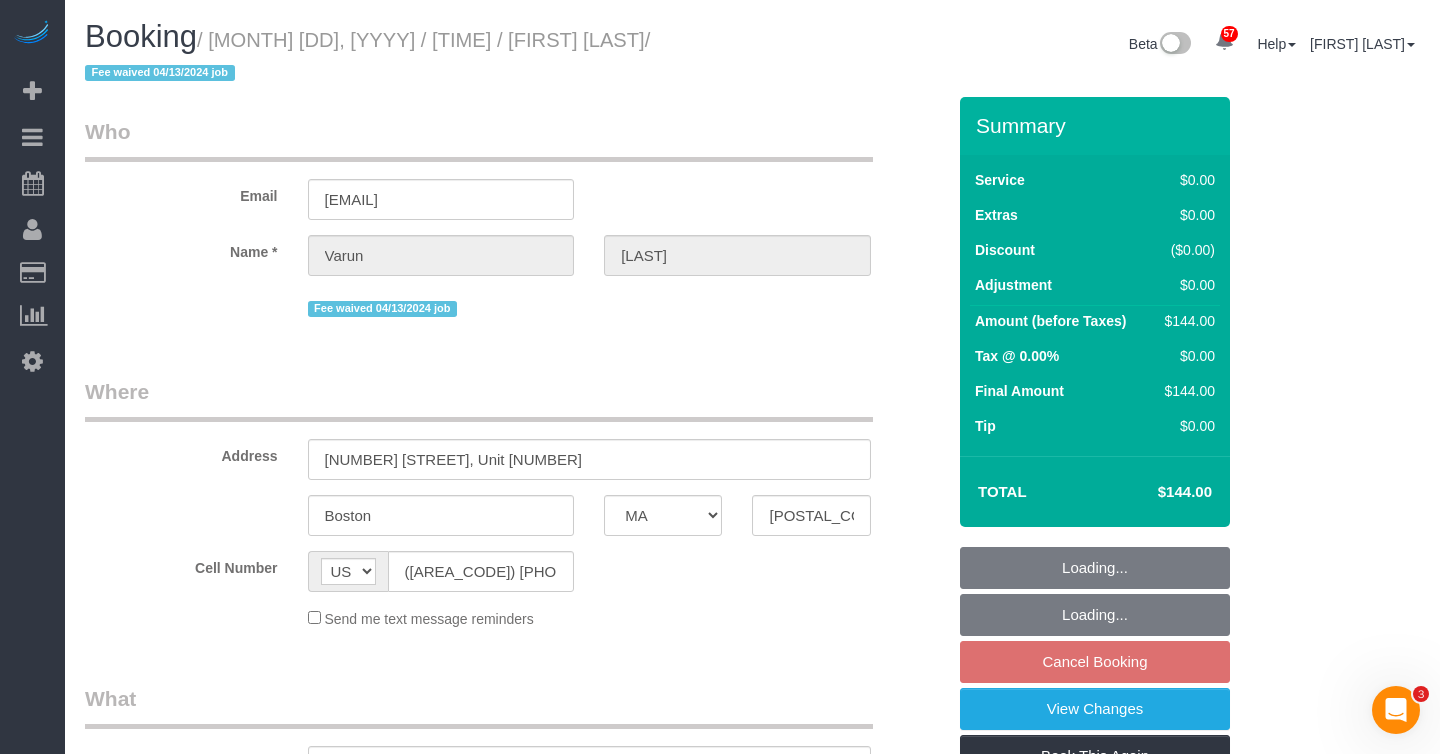 select on "spot1" 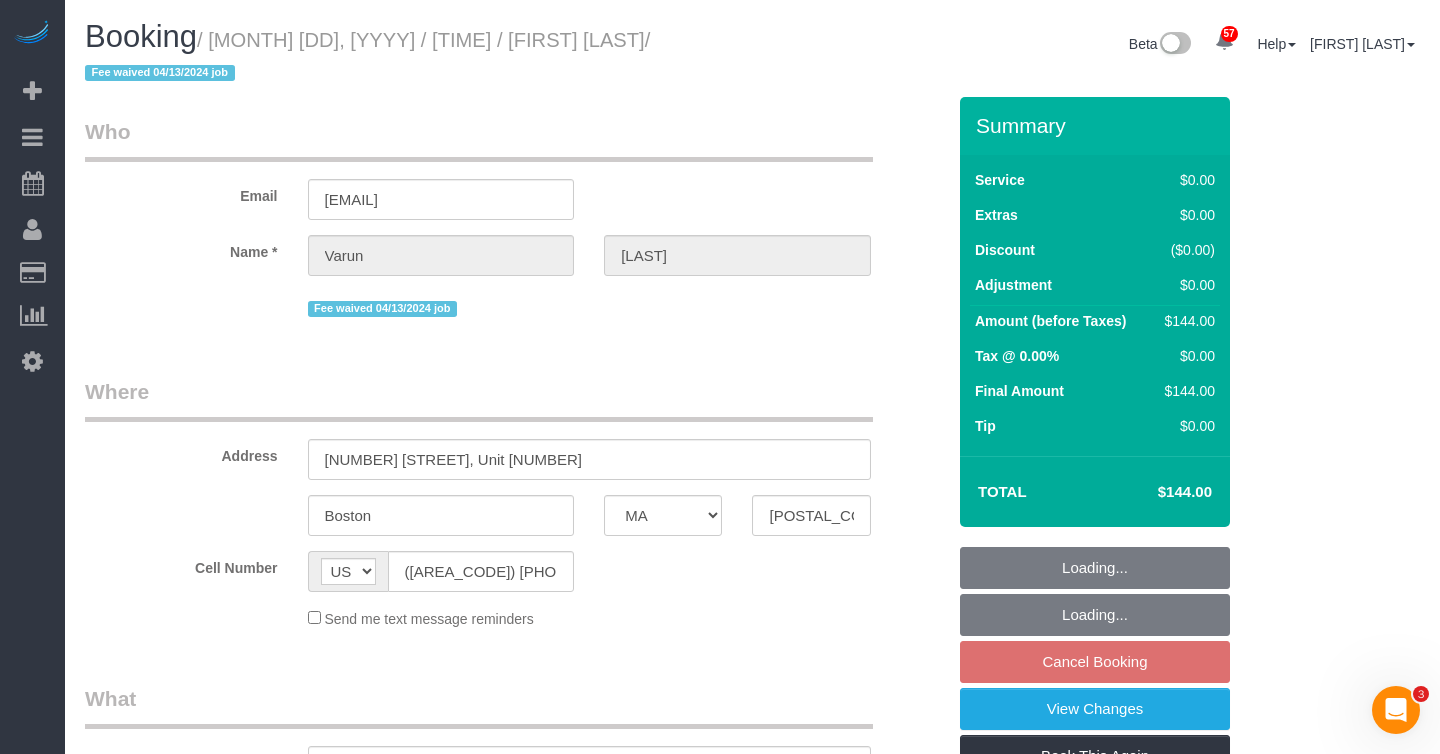 select on "number:89" 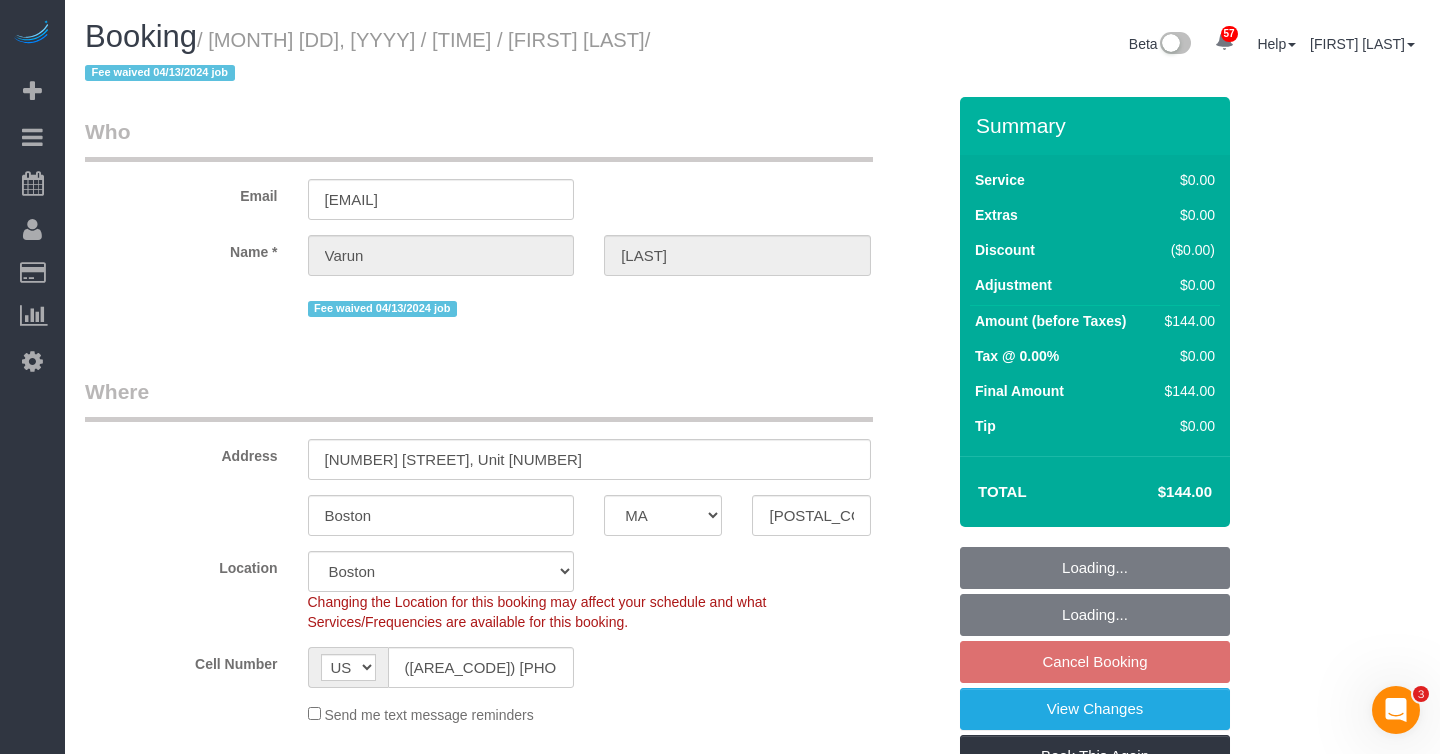 select on "object:1127" 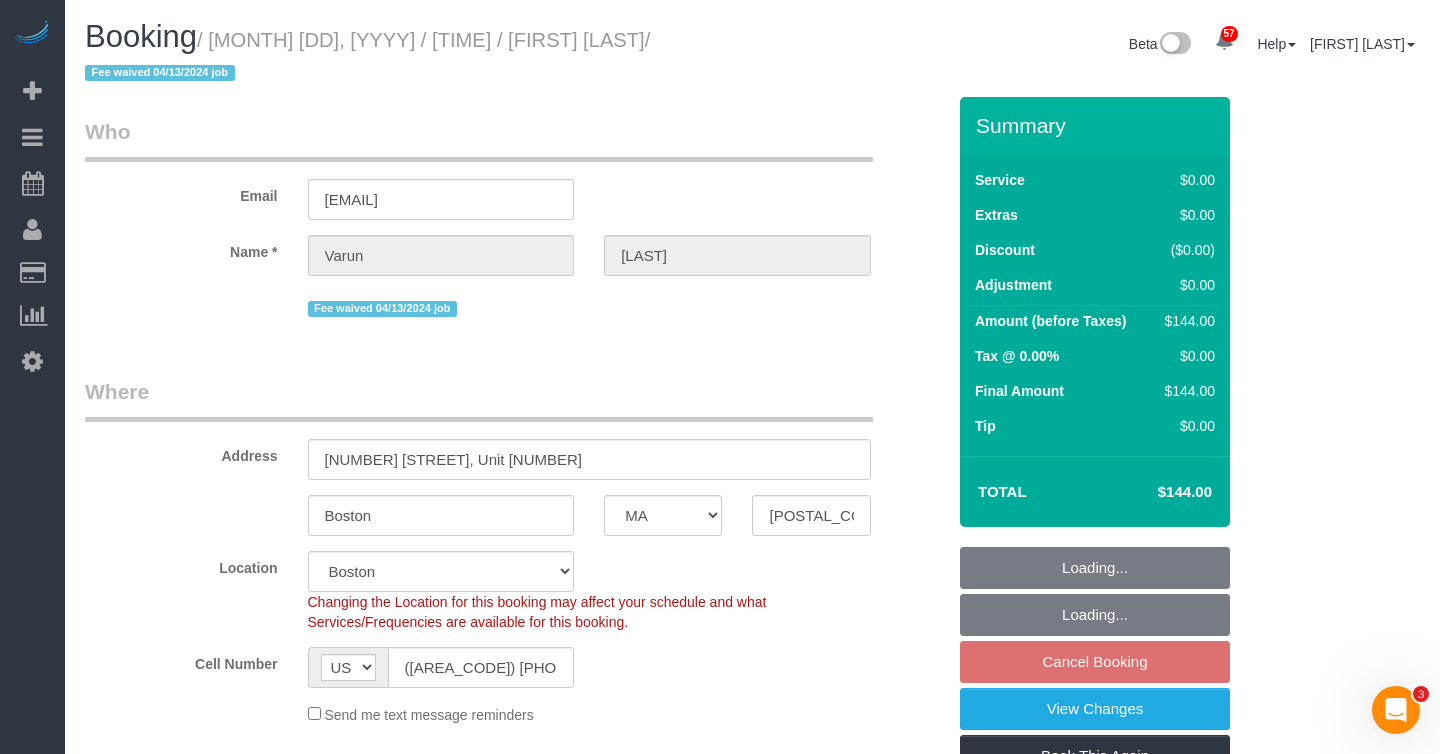 select on "1" 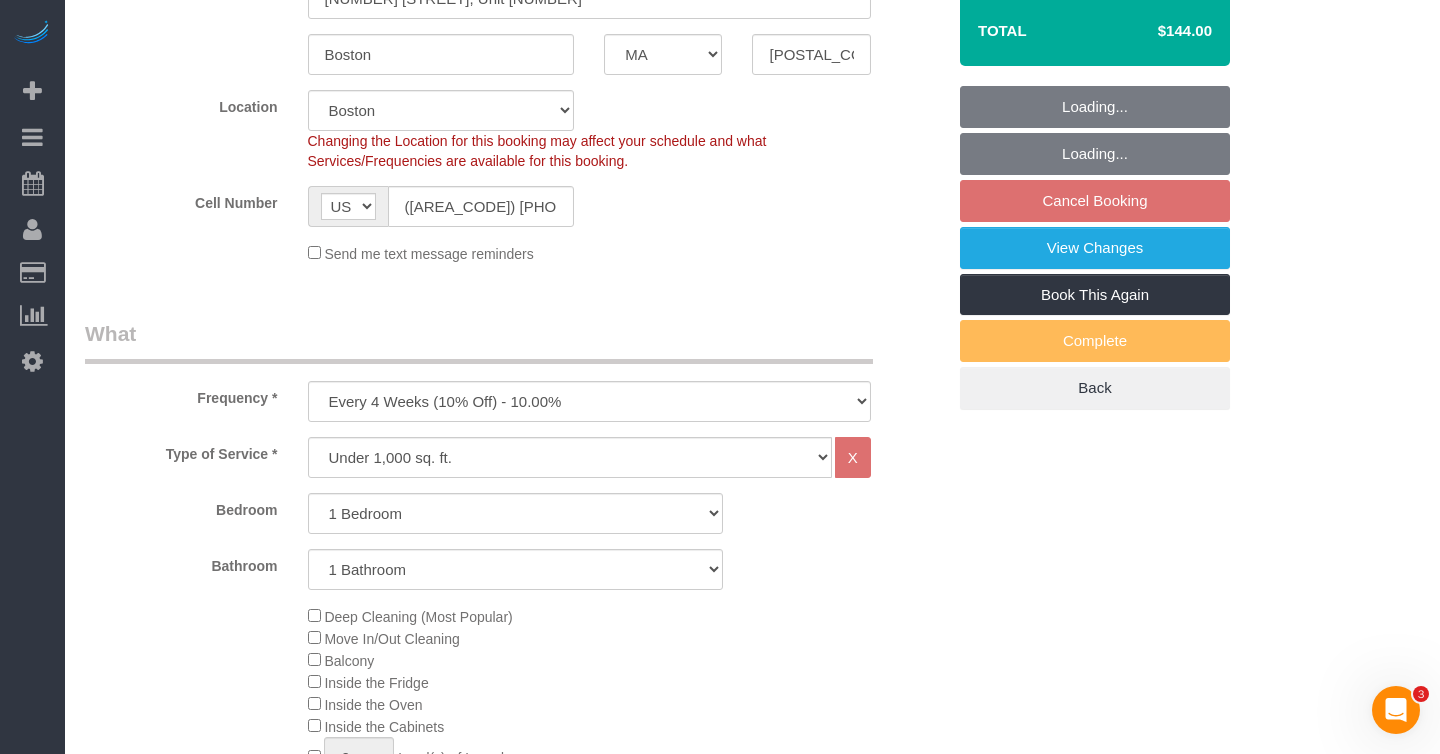 select on "1" 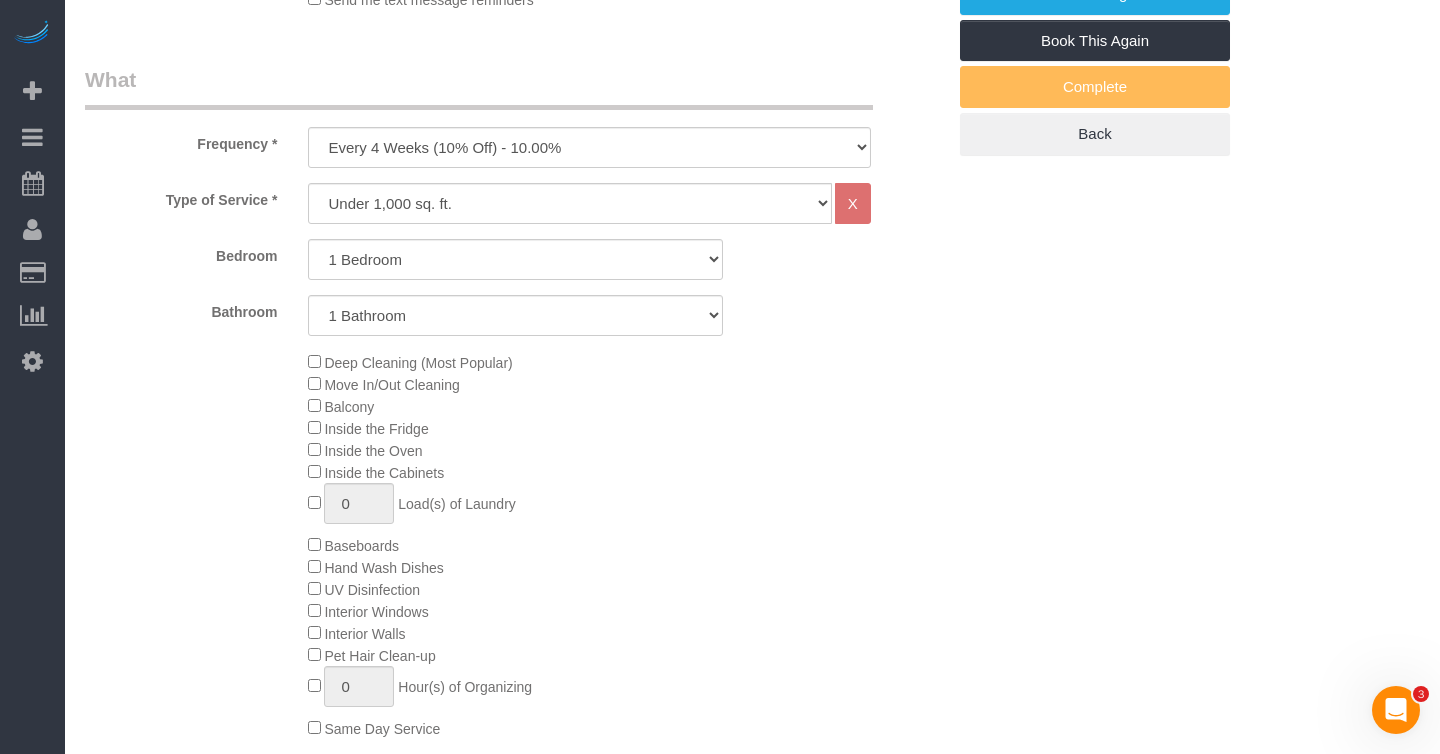 select on "spot53" 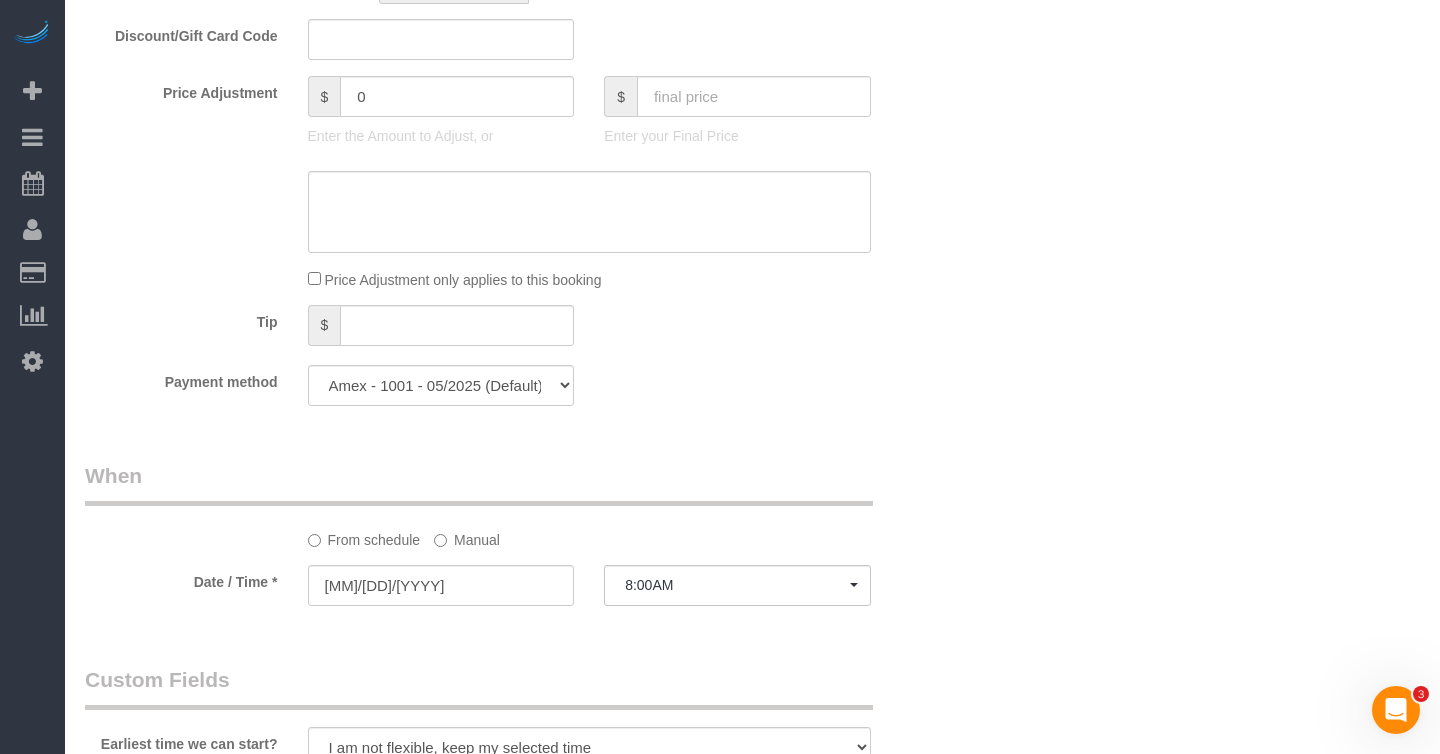 click on "$" 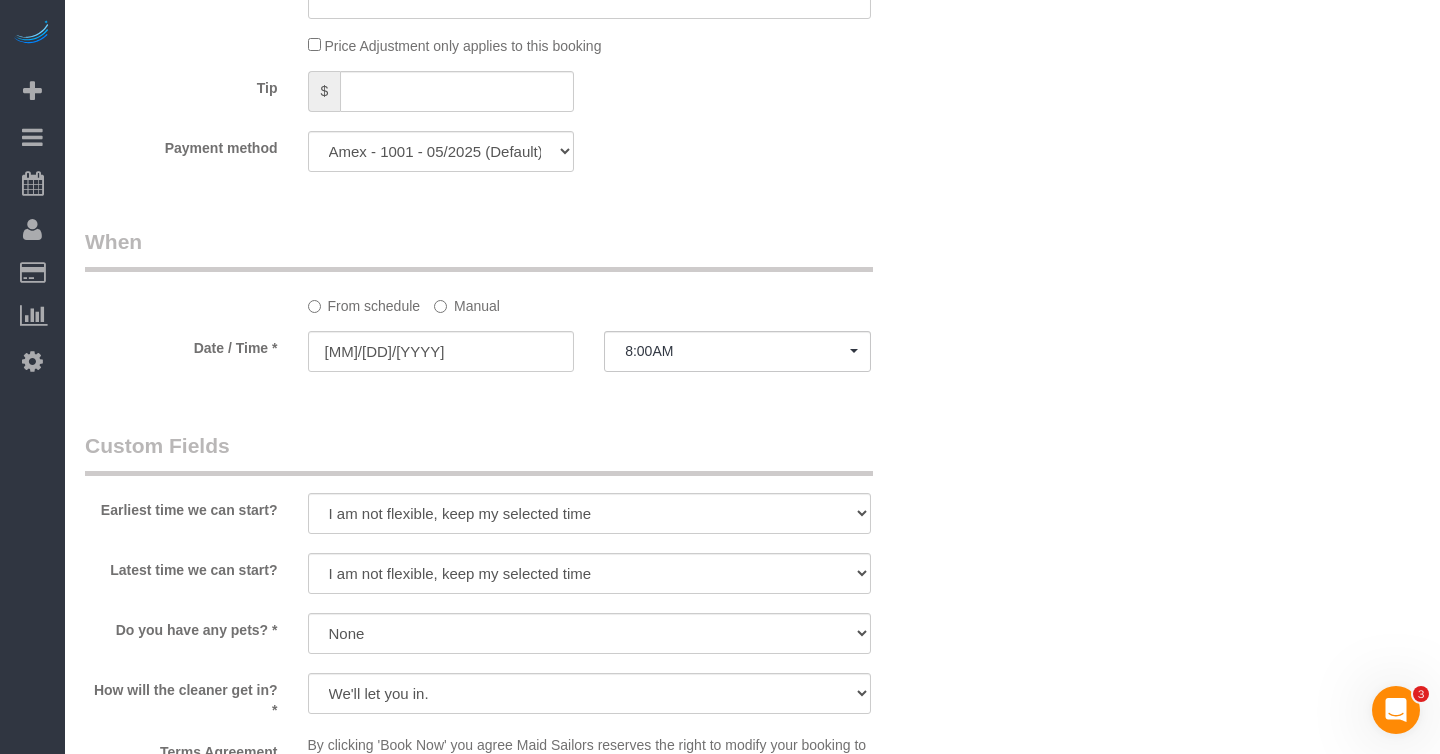 scroll, scrollTop: 1830, scrollLeft: 0, axis: vertical 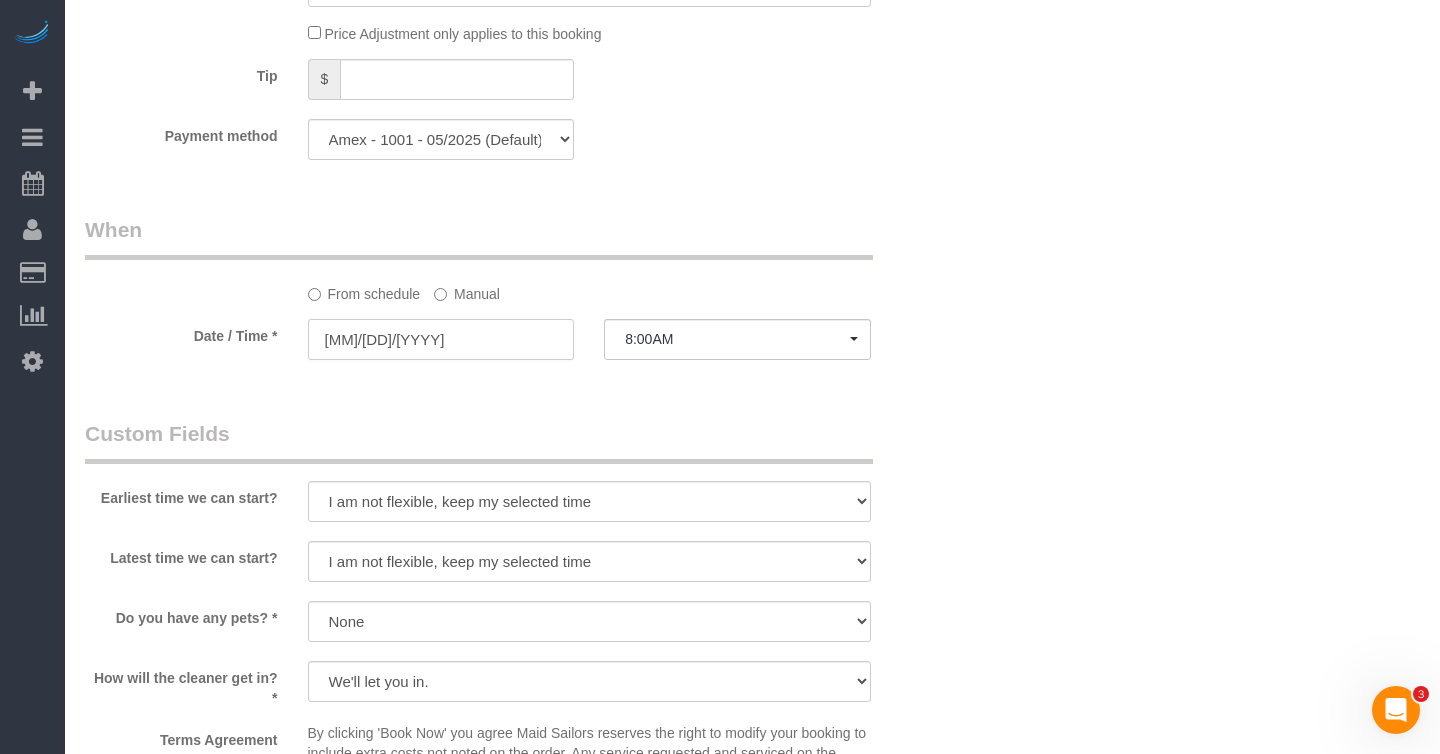 click on "08/01/2025" at bounding box center (441, 339) 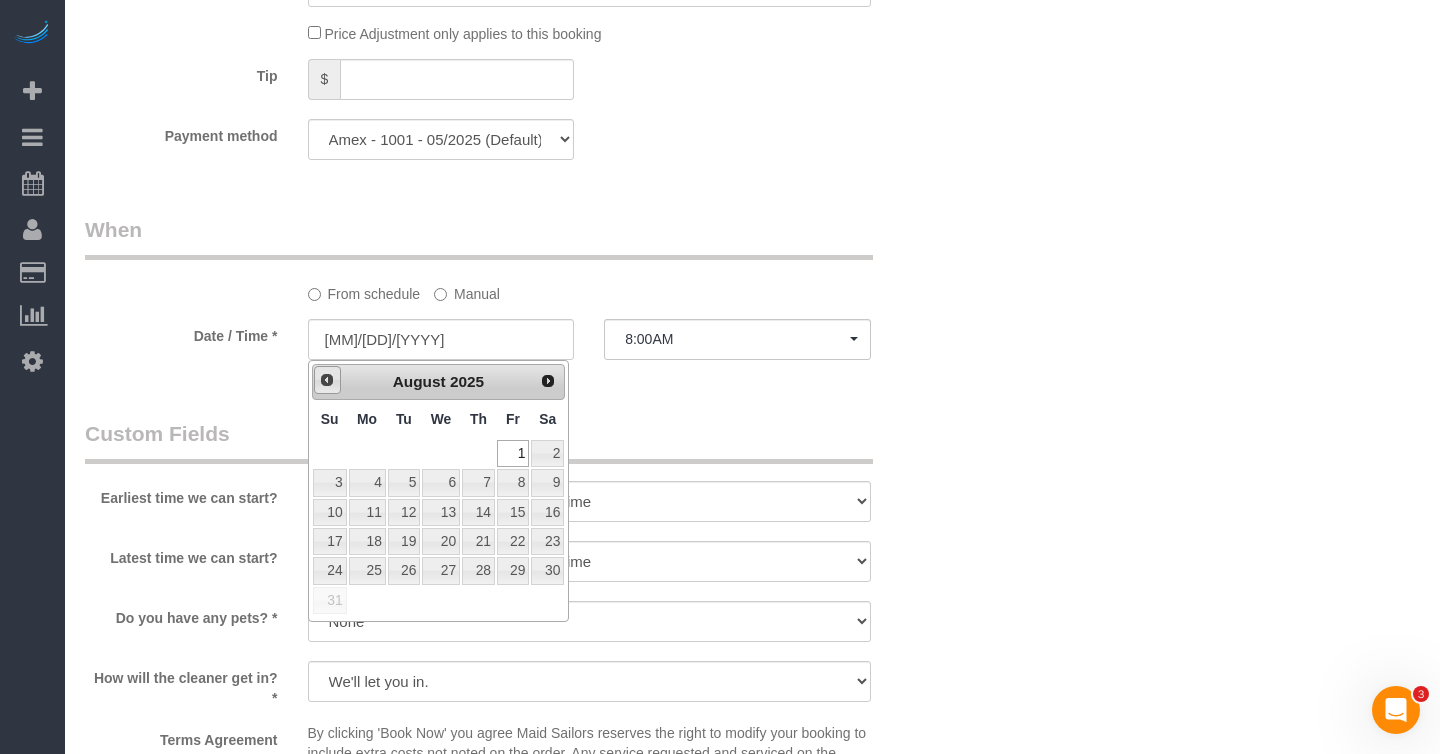 click on "Prev" at bounding box center [327, 380] 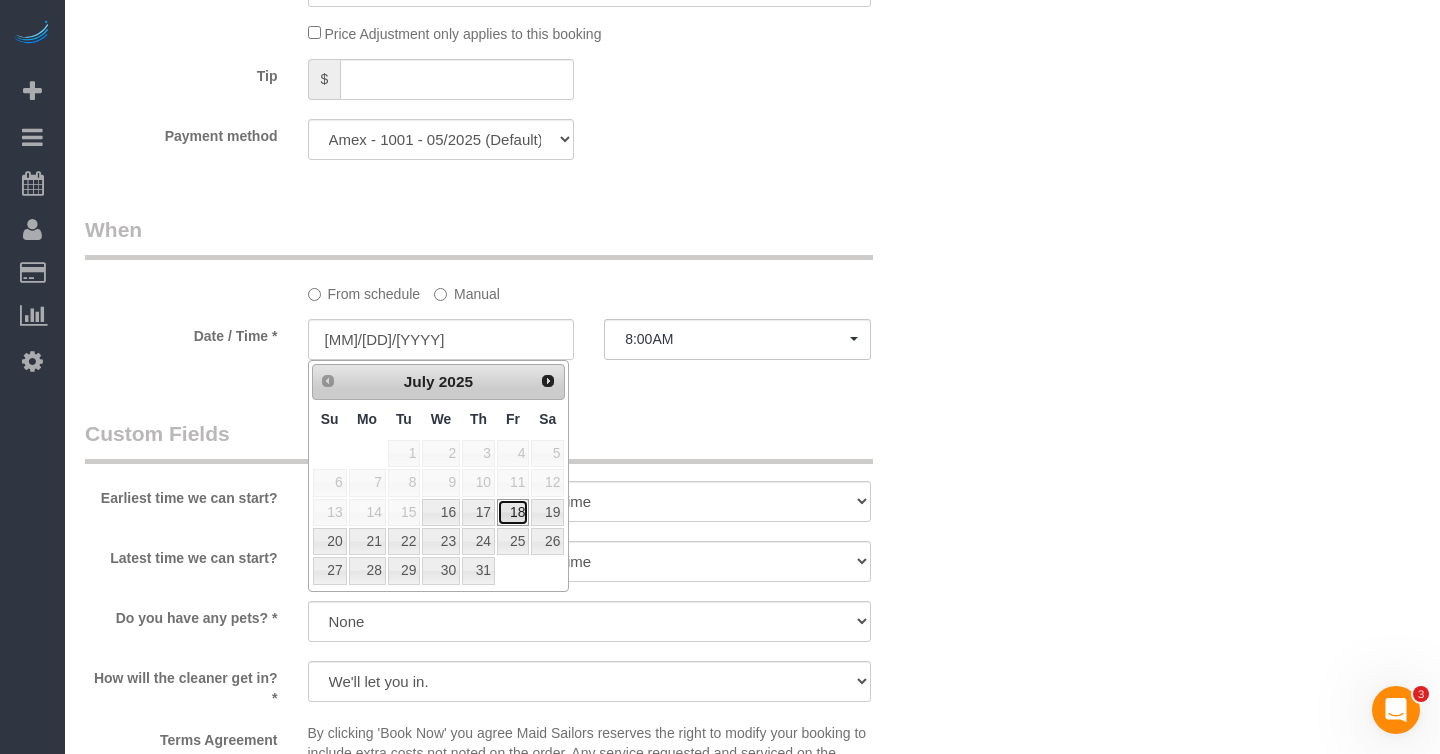 click on "18" at bounding box center [513, 512] 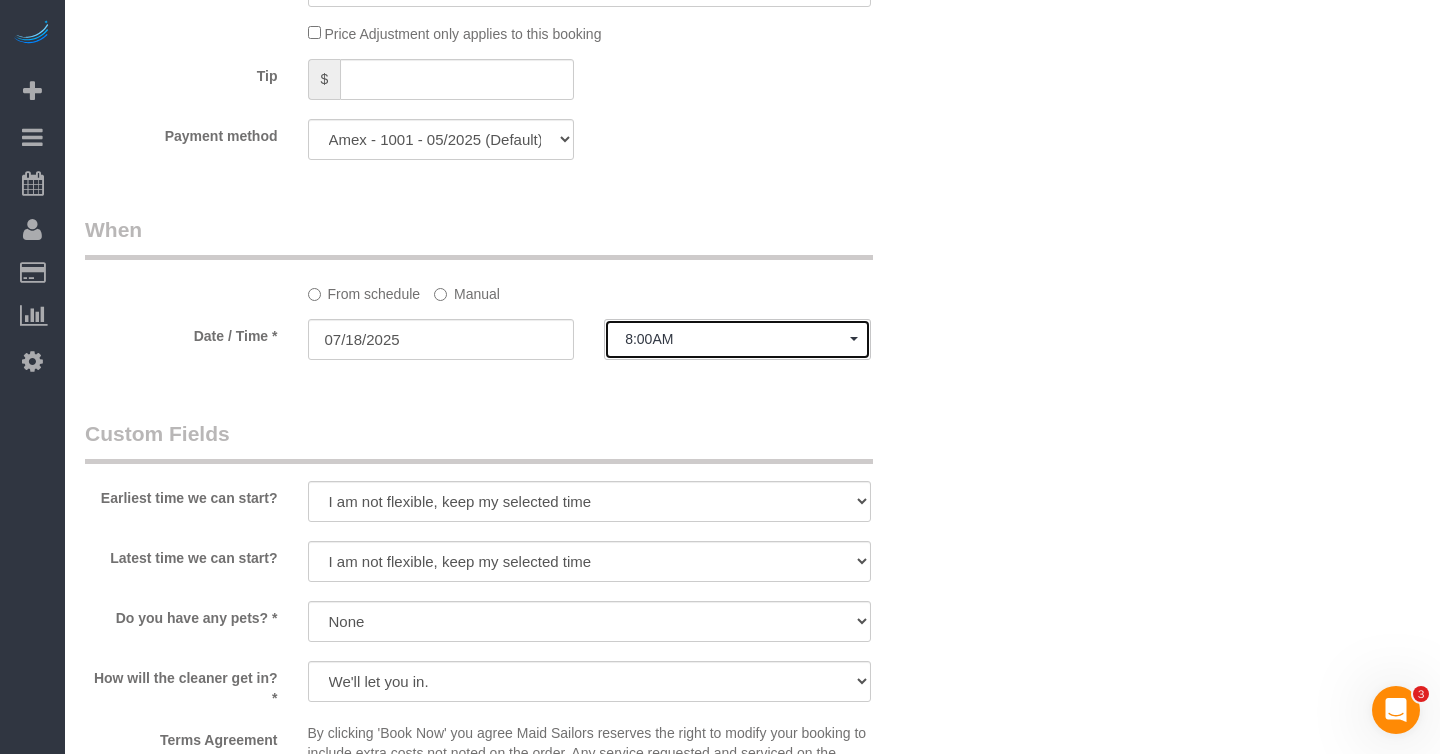 click on "8:00AM" 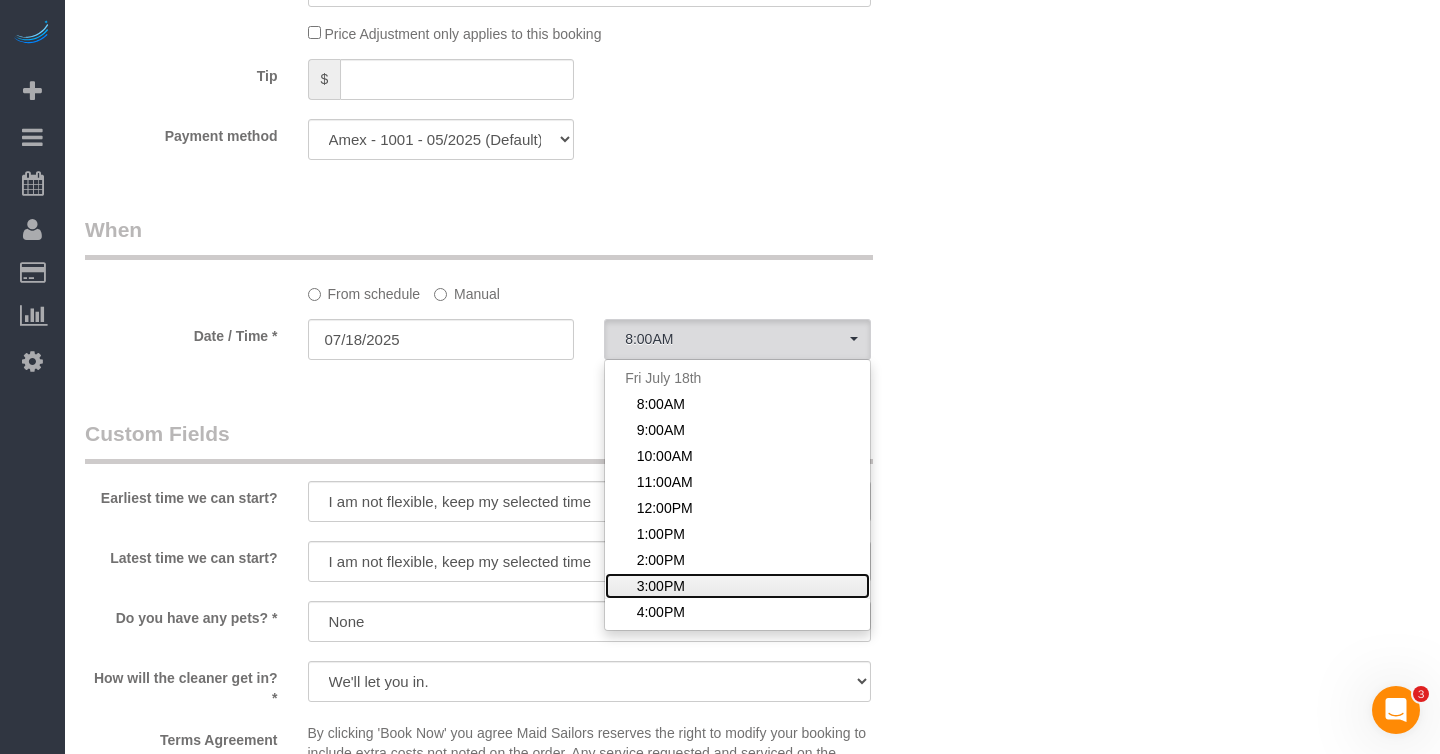 click on "3:00PM" 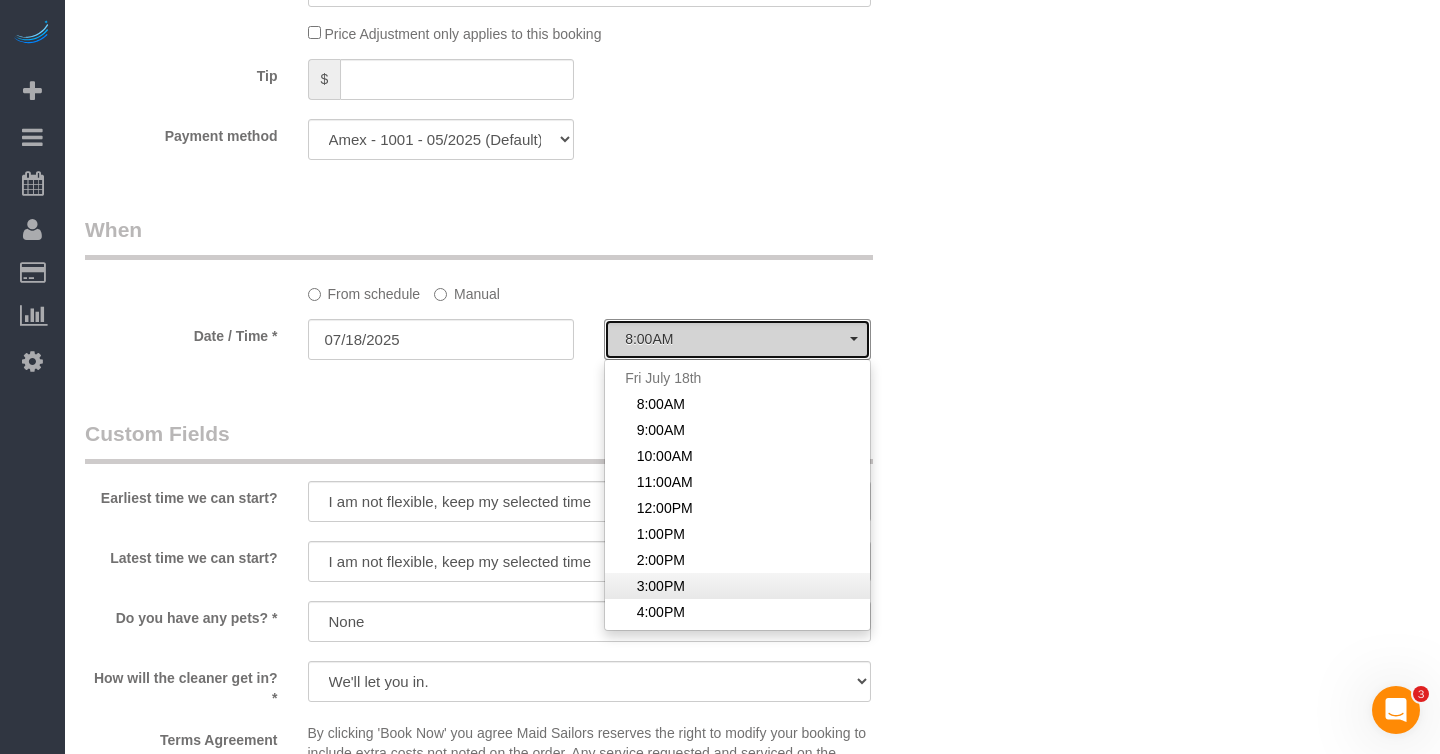 select on "spot112" 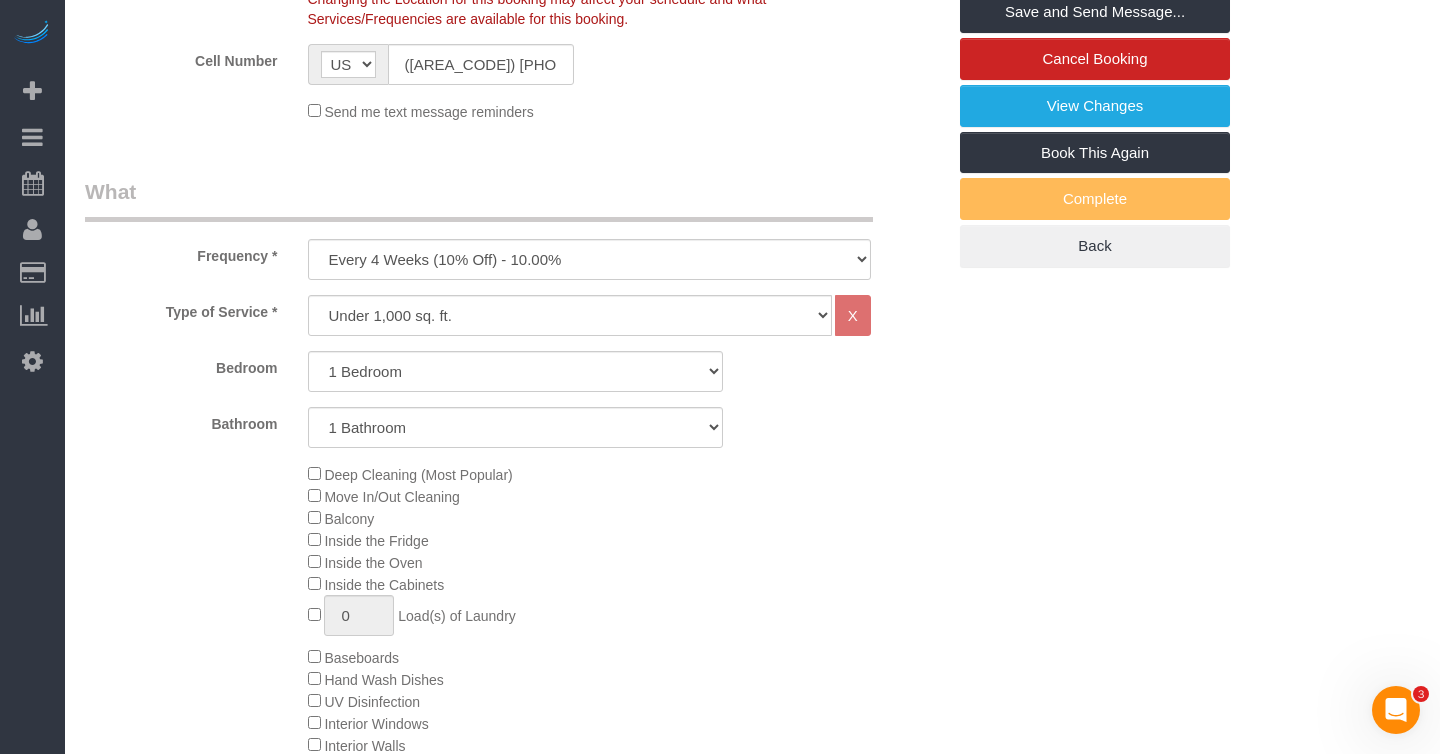 scroll, scrollTop: 0, scrollLeft: 0, axis: both 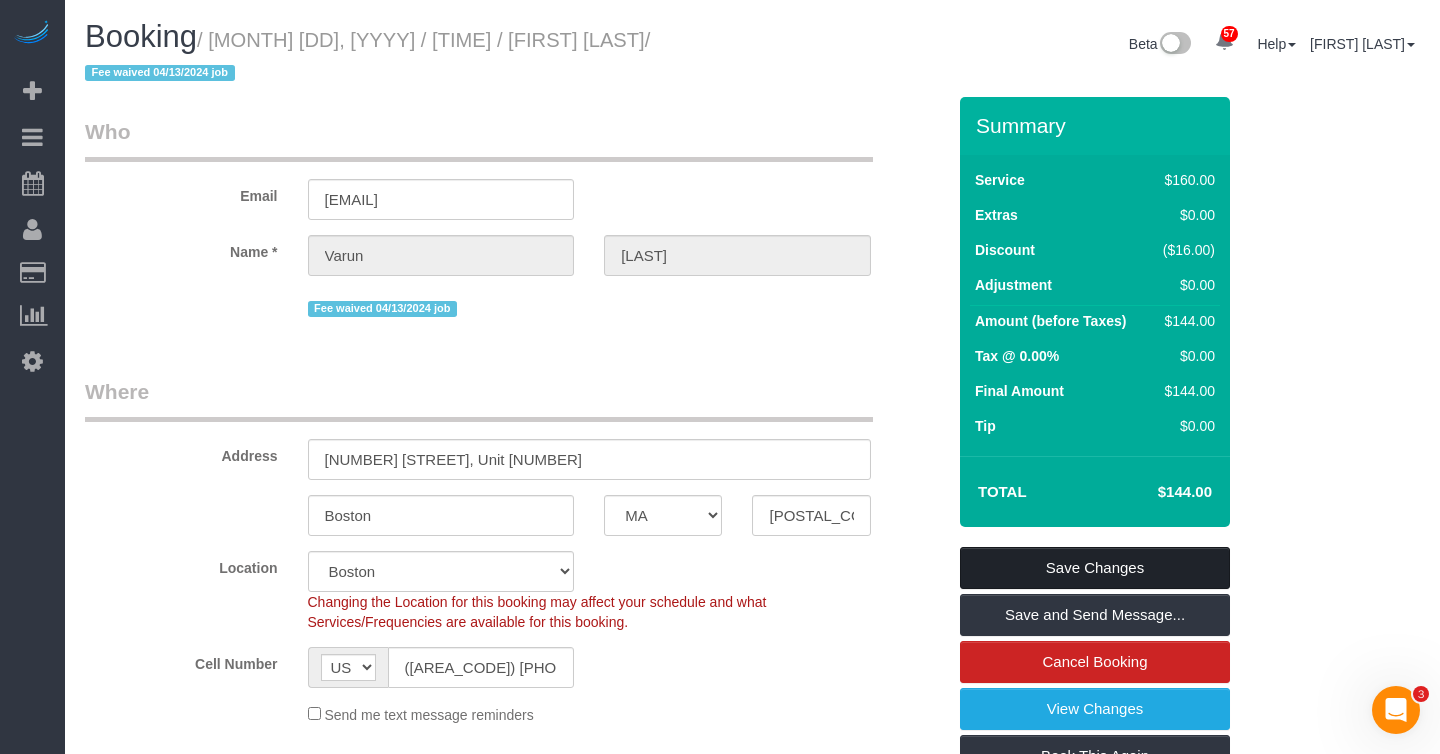click on "Save Changes" at bounding box center (1095, 568) 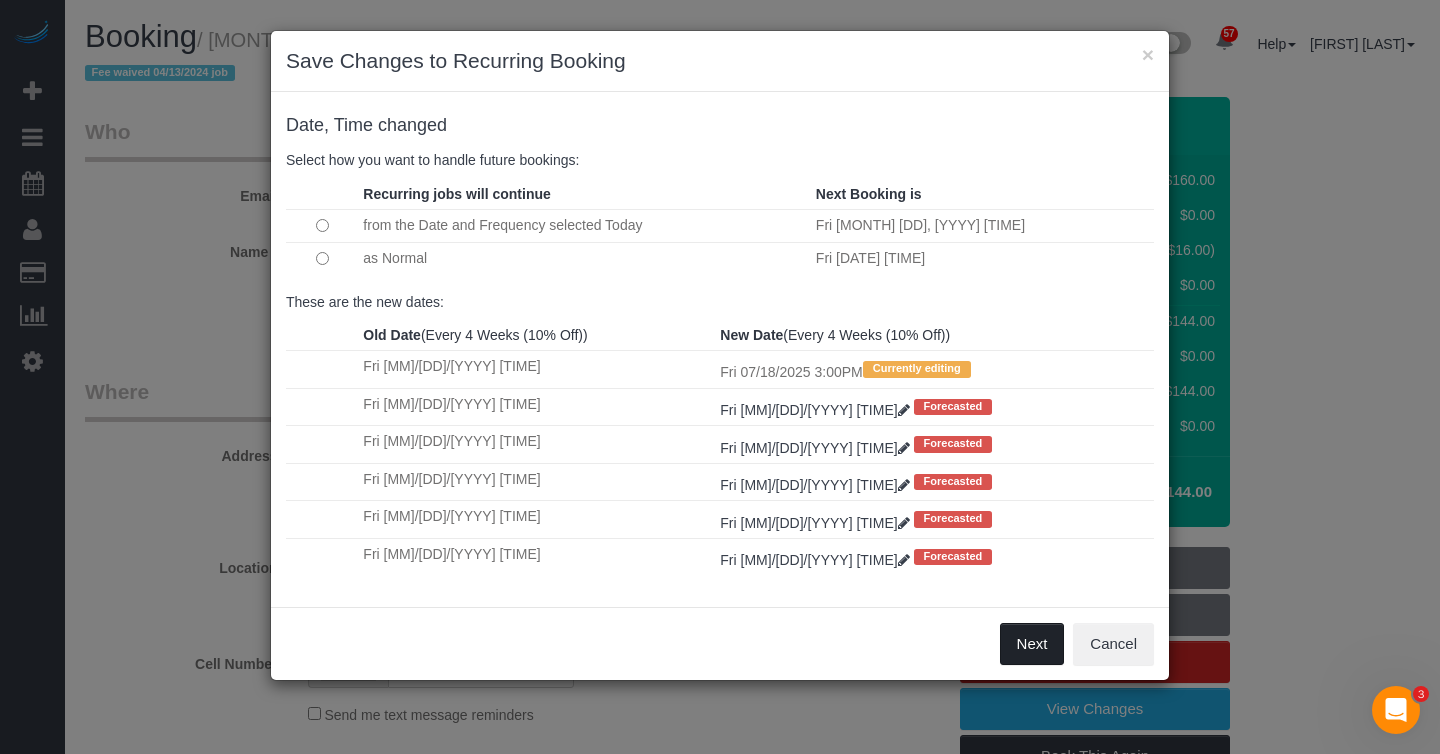 click on "Next" at bounding box center (1032, 644) 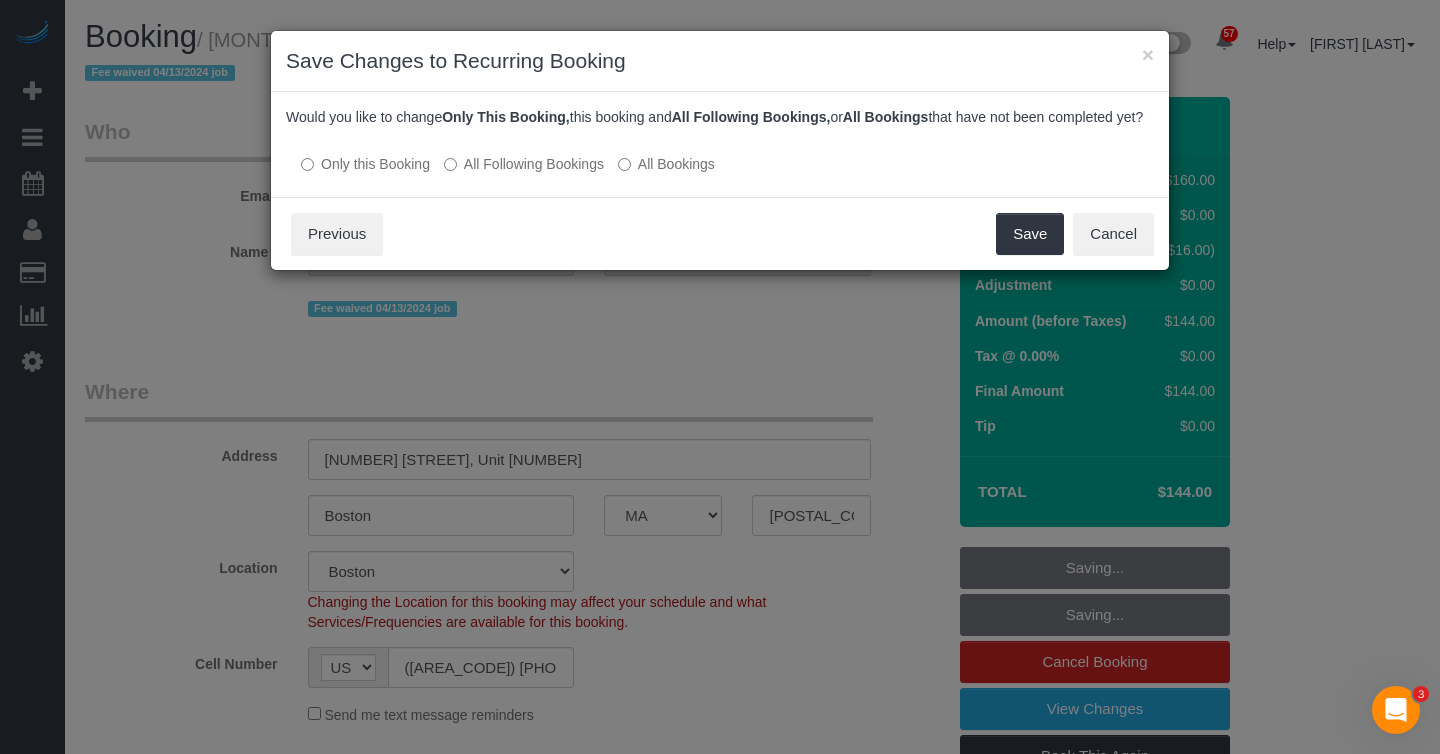click on "All Following Bookings" at bounding box center [524, 164] 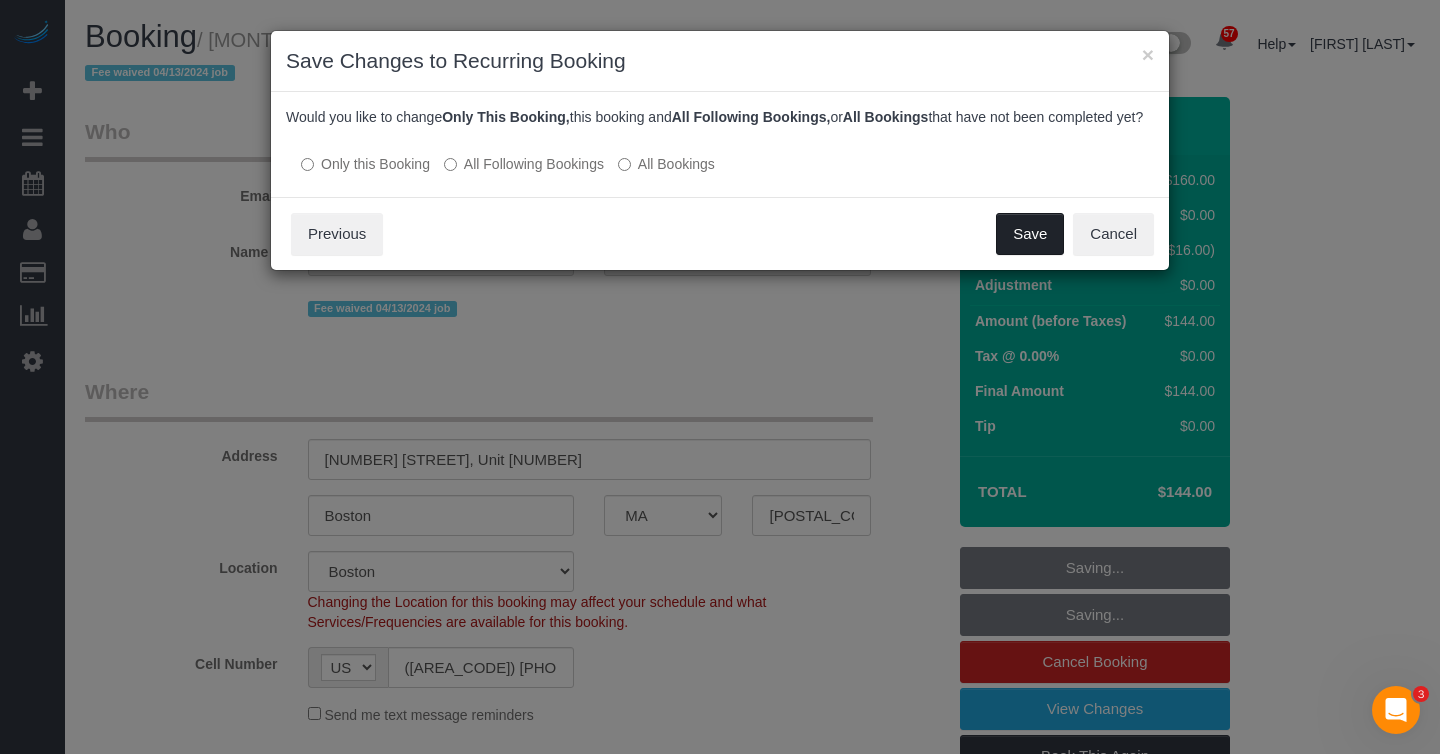 click on "Save" at bounding box center [1030, 234] 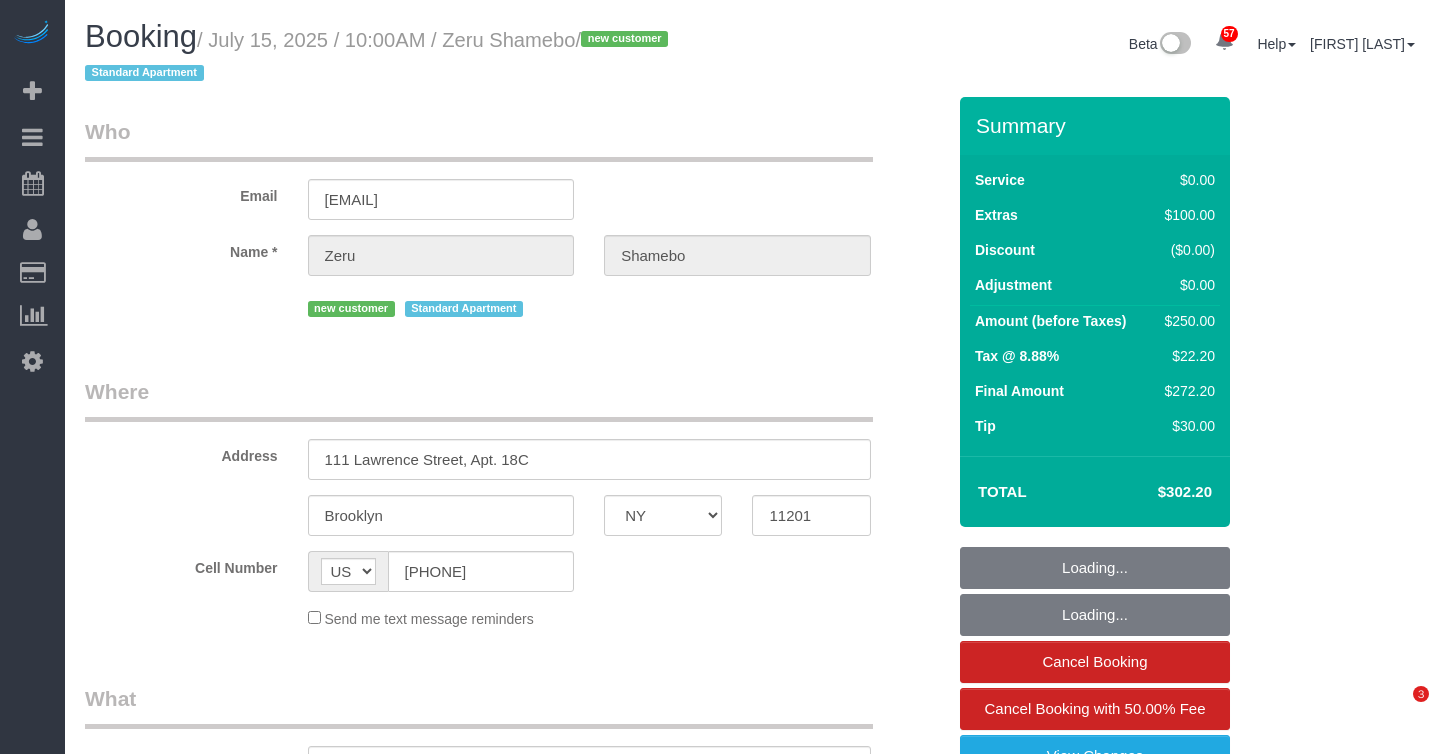 select on "NY" 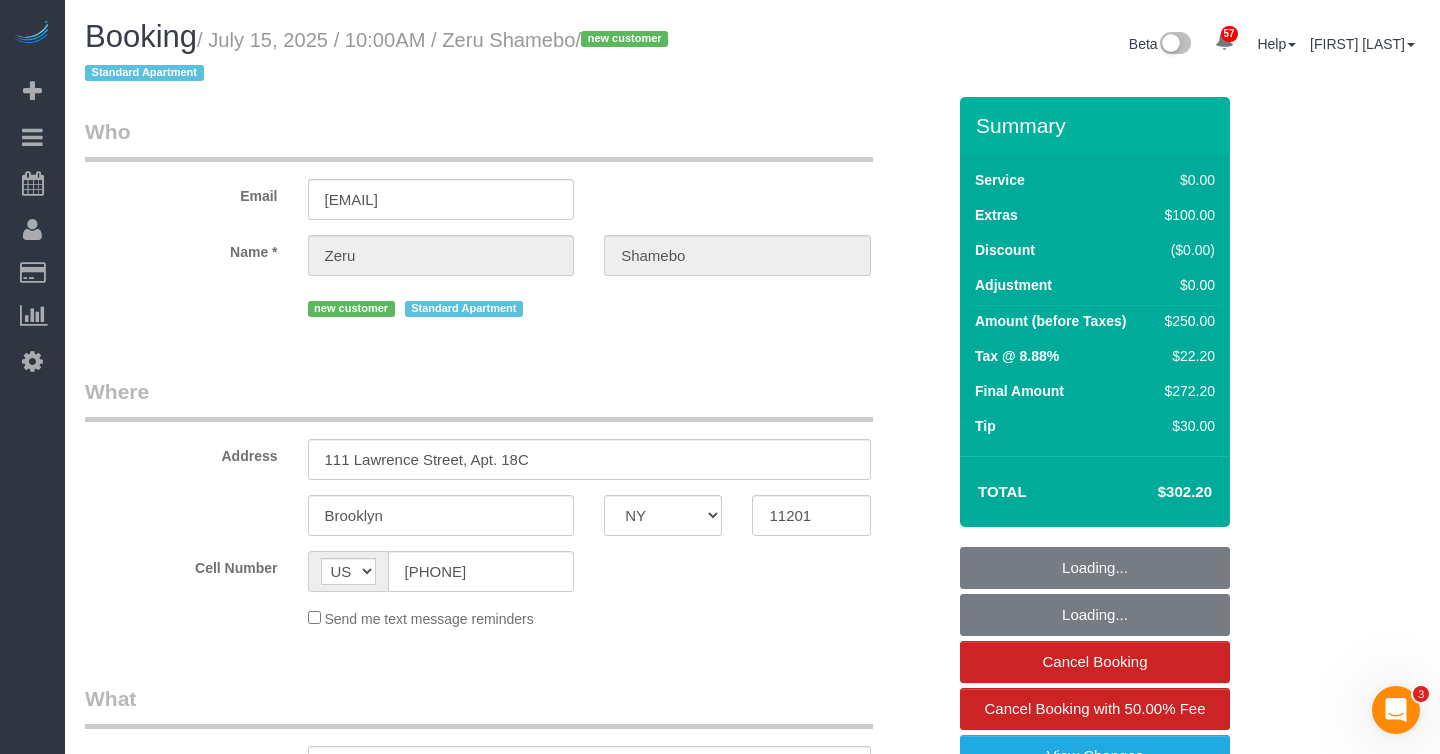 scroll, scrollTop: 0, scrollLeft: 0, axis: both 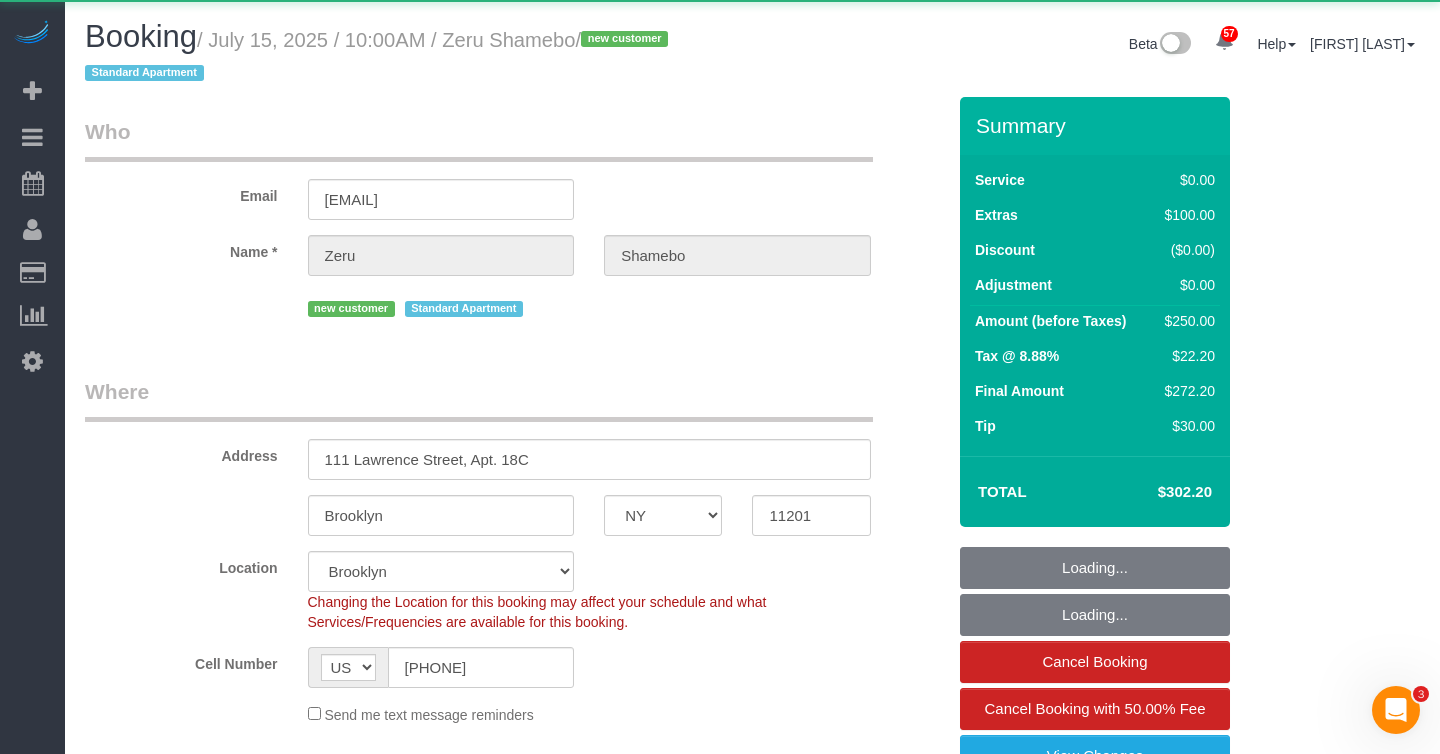 select on "object:974" 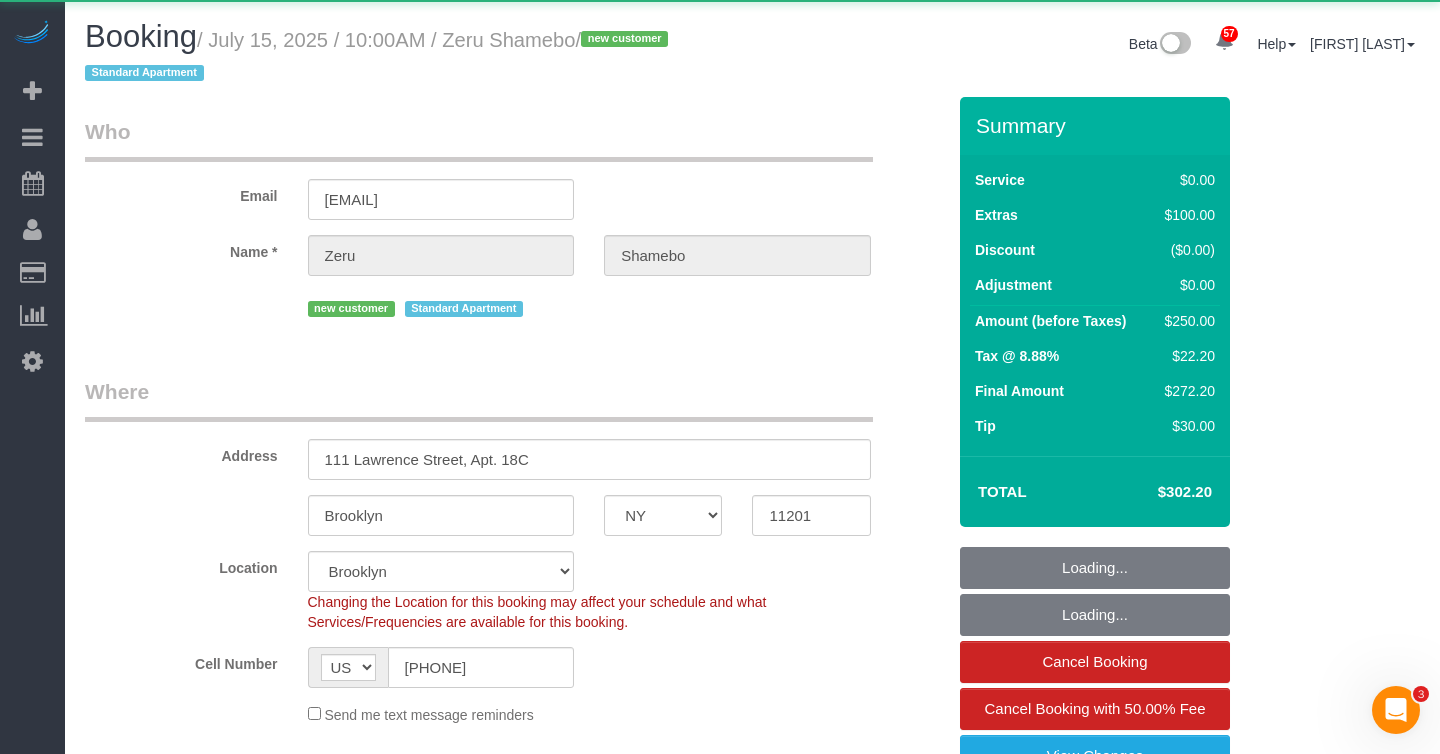 select on "spot1" 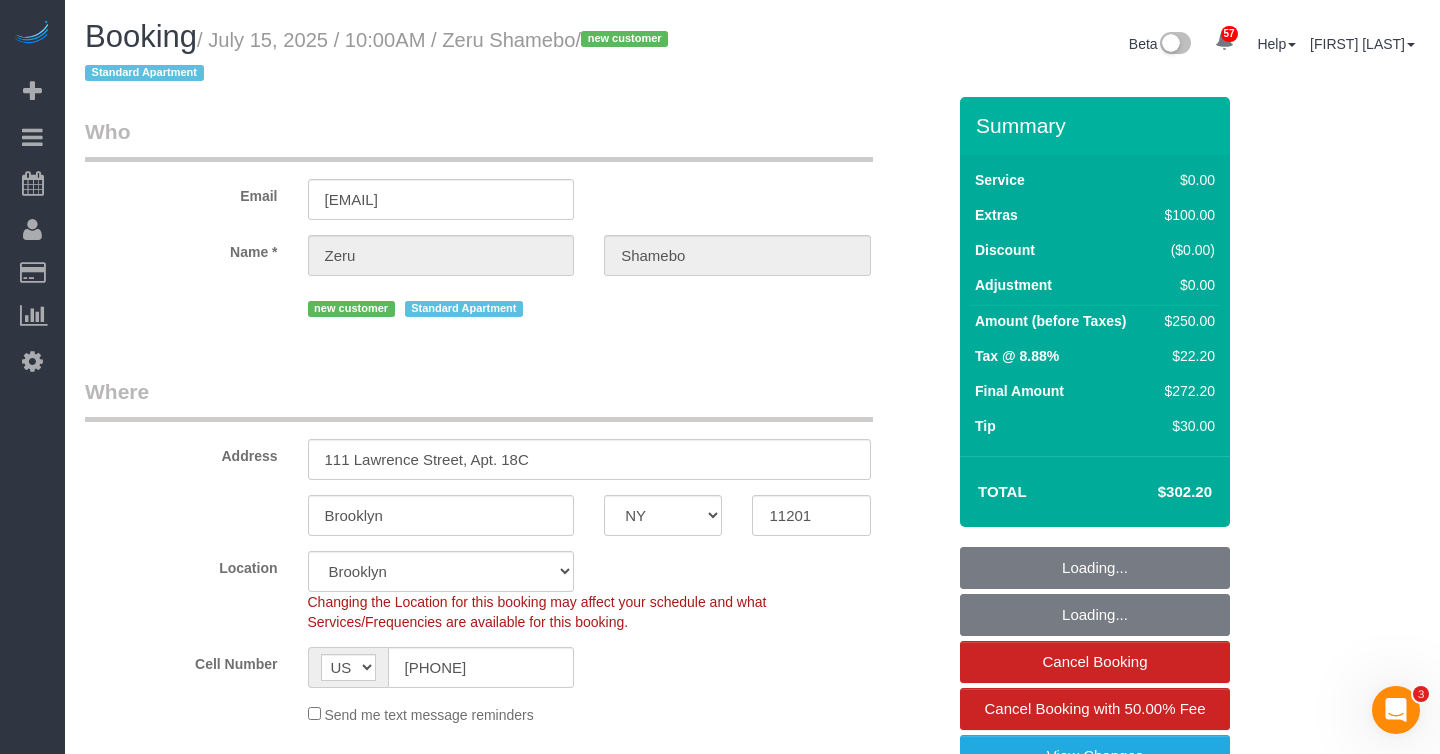 drag, startPoint x: 228, startPoint y: 41, endPoint x: 594, endPoint y: 51, distance: 366.1366 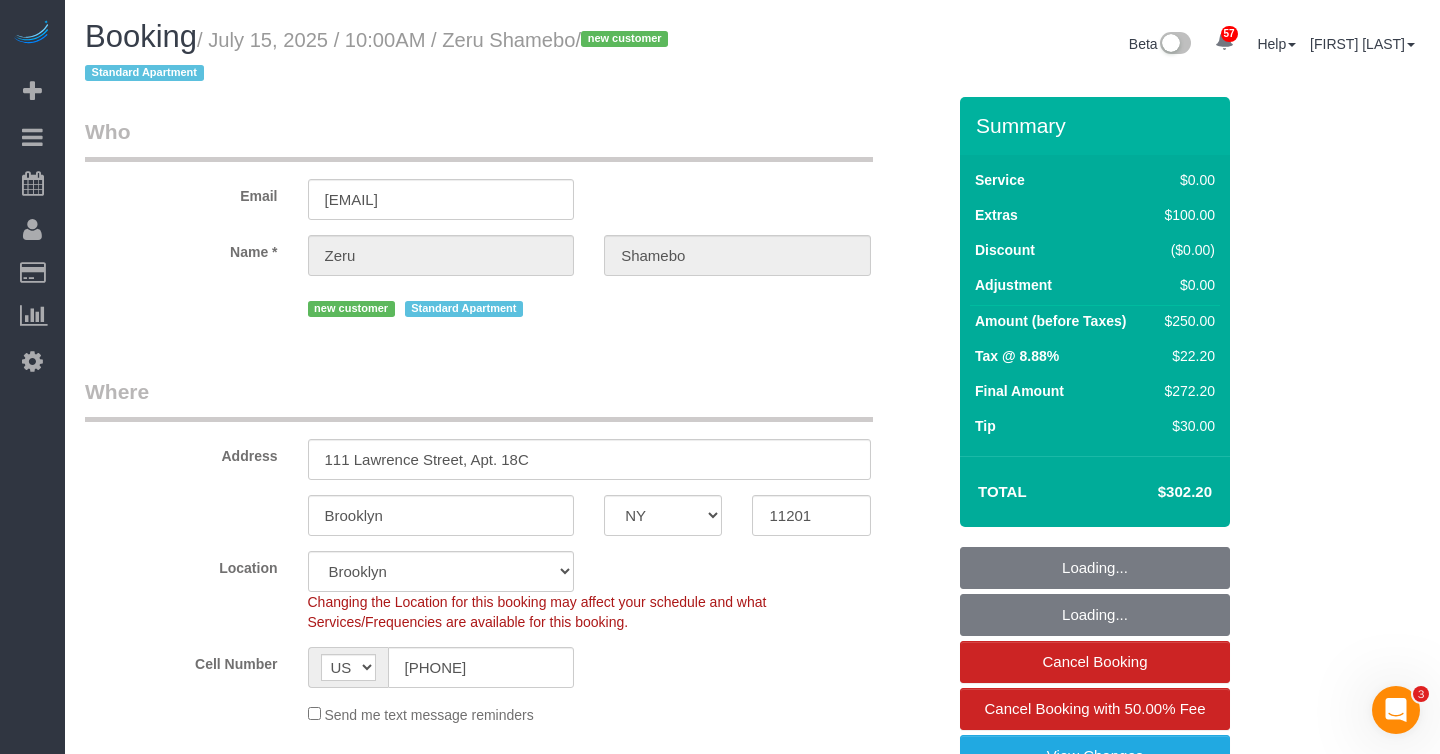 click on "/ July 15, 2025 / 10:00AM / Zeru Shamebo
/
new customer
Standard Apartment" at bounding box center (379, 57) 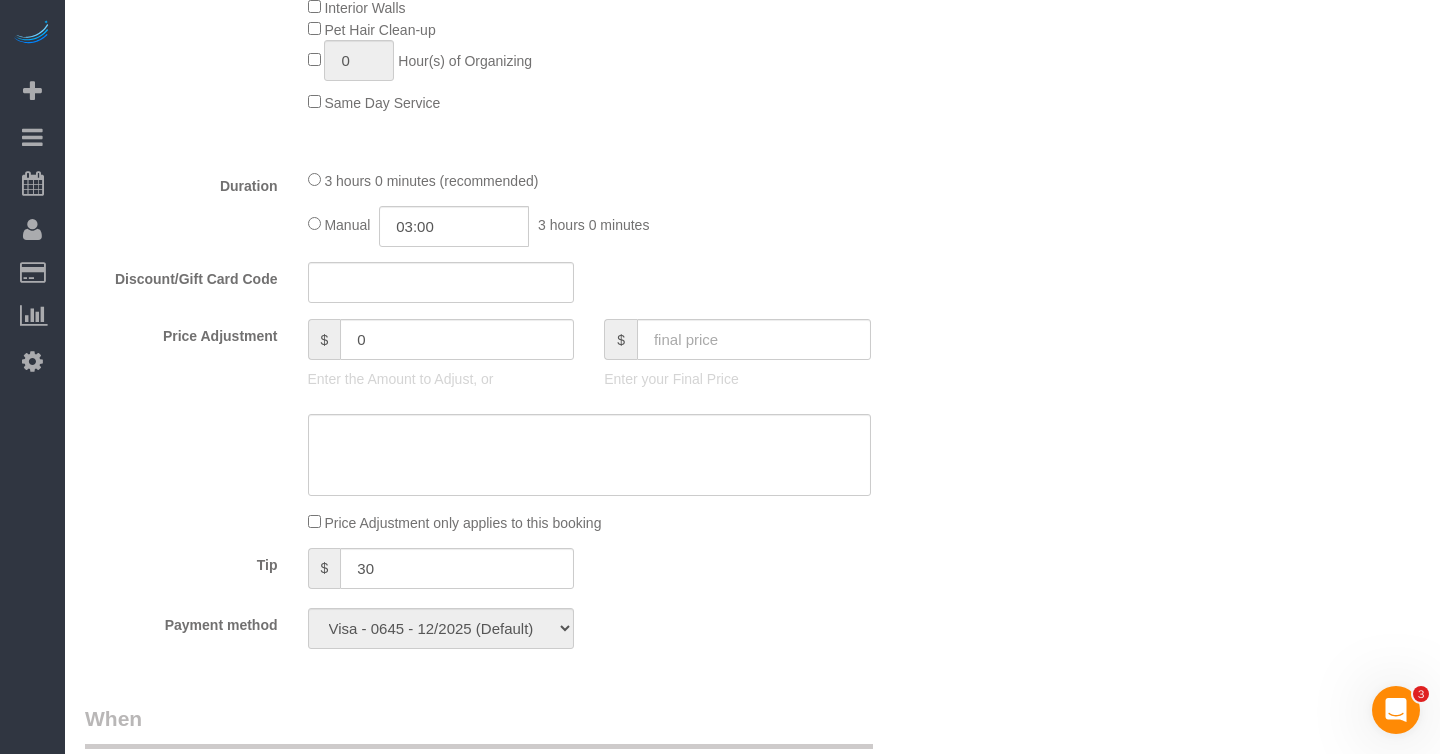 scroll, scrollTop: 1342, scrollLeft: 0, axis: vertical 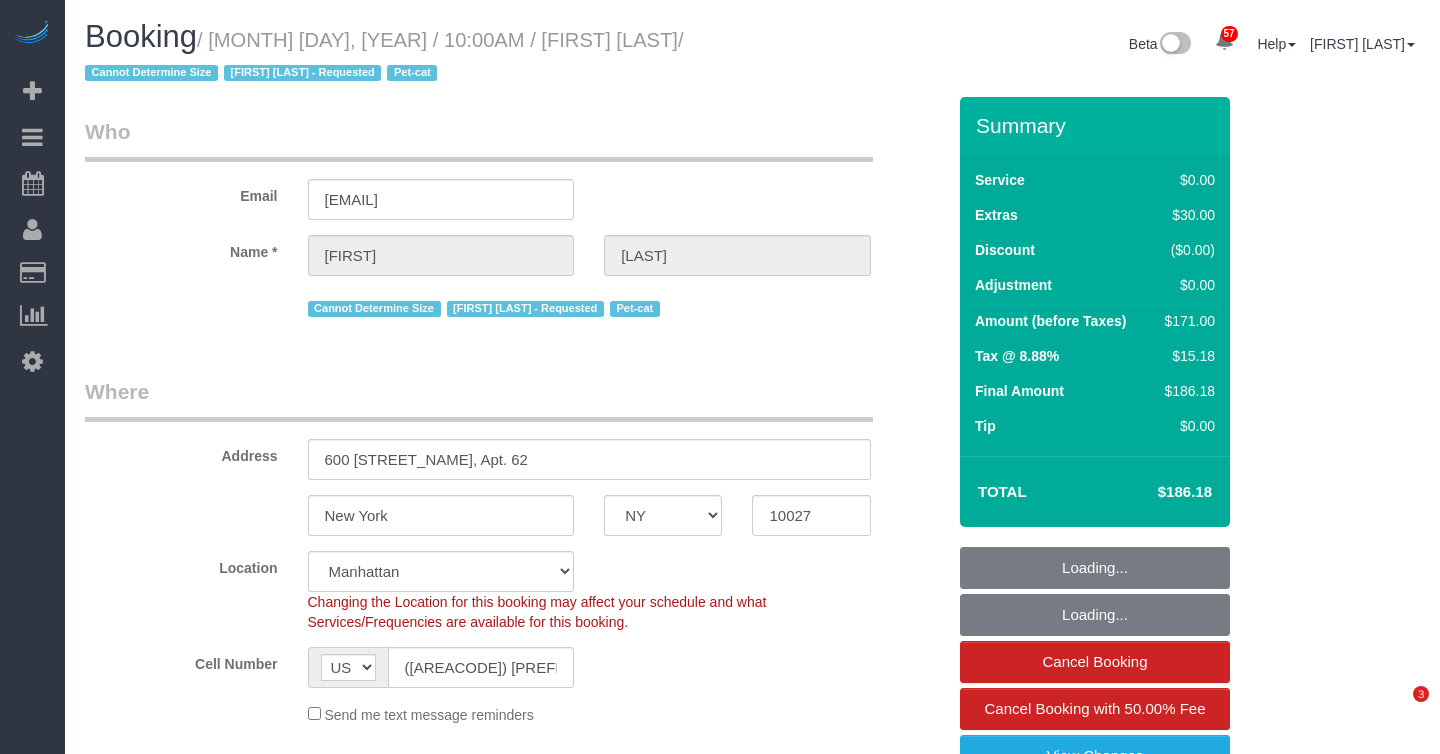 select on "NY" 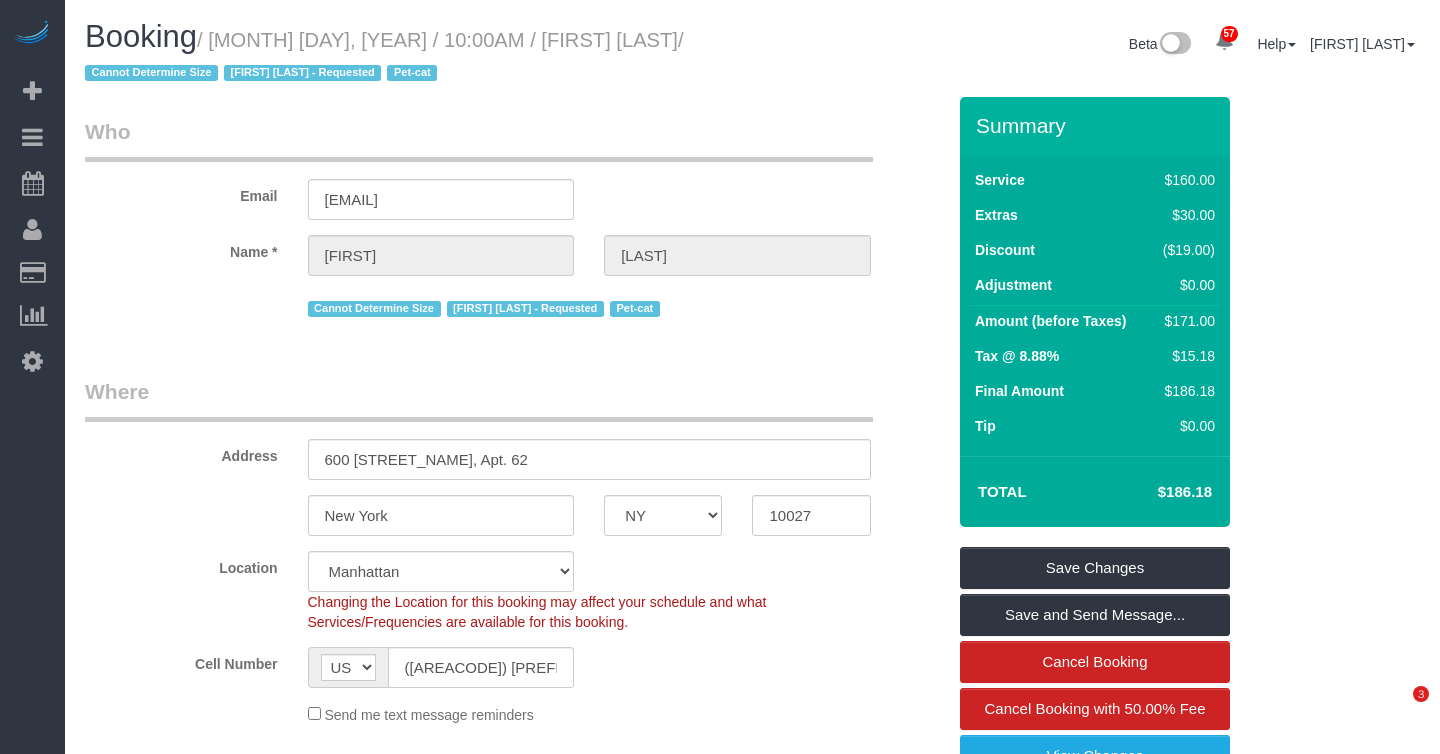 scroll, scrollTop: 0, scrollLeft: 0, axis: both 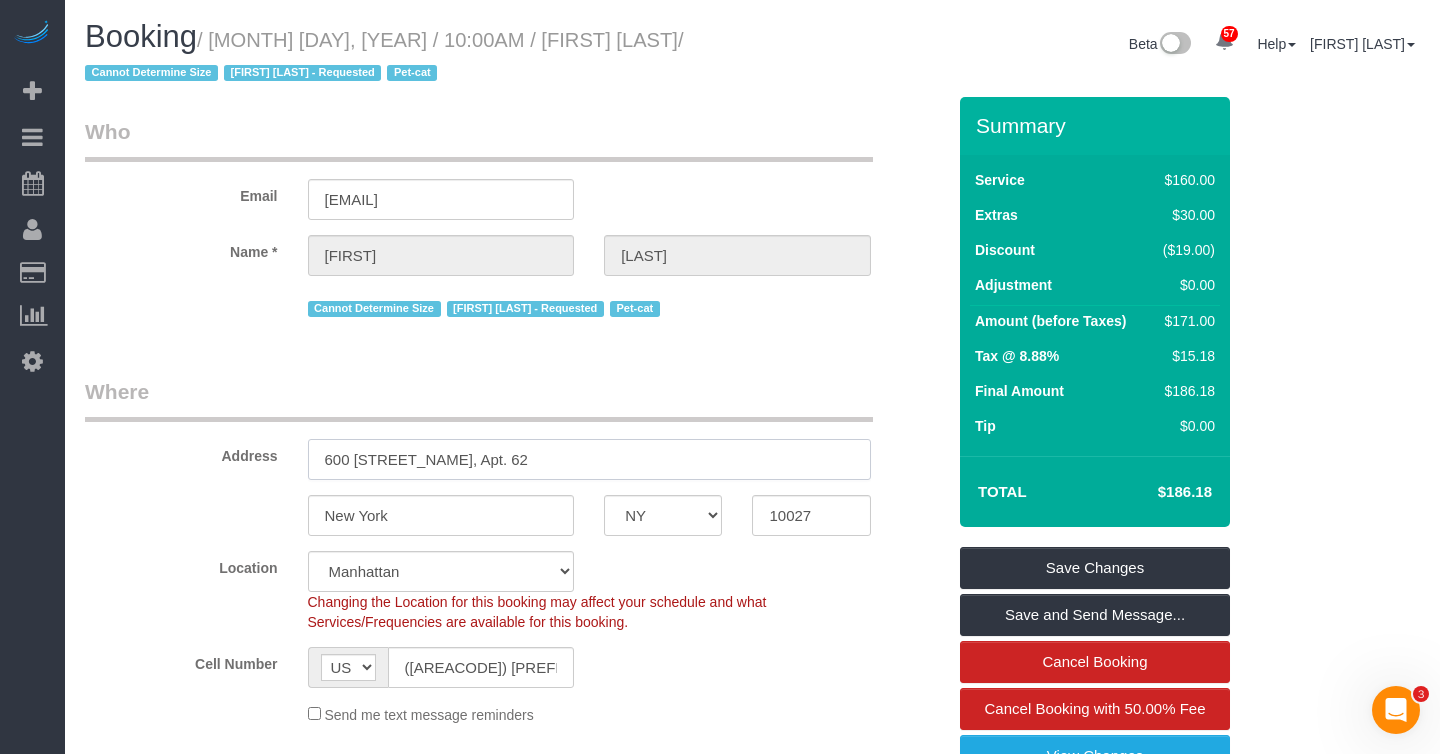 click on "600 West 116th Street, Apt. 62" at bounding box center (589, 459) 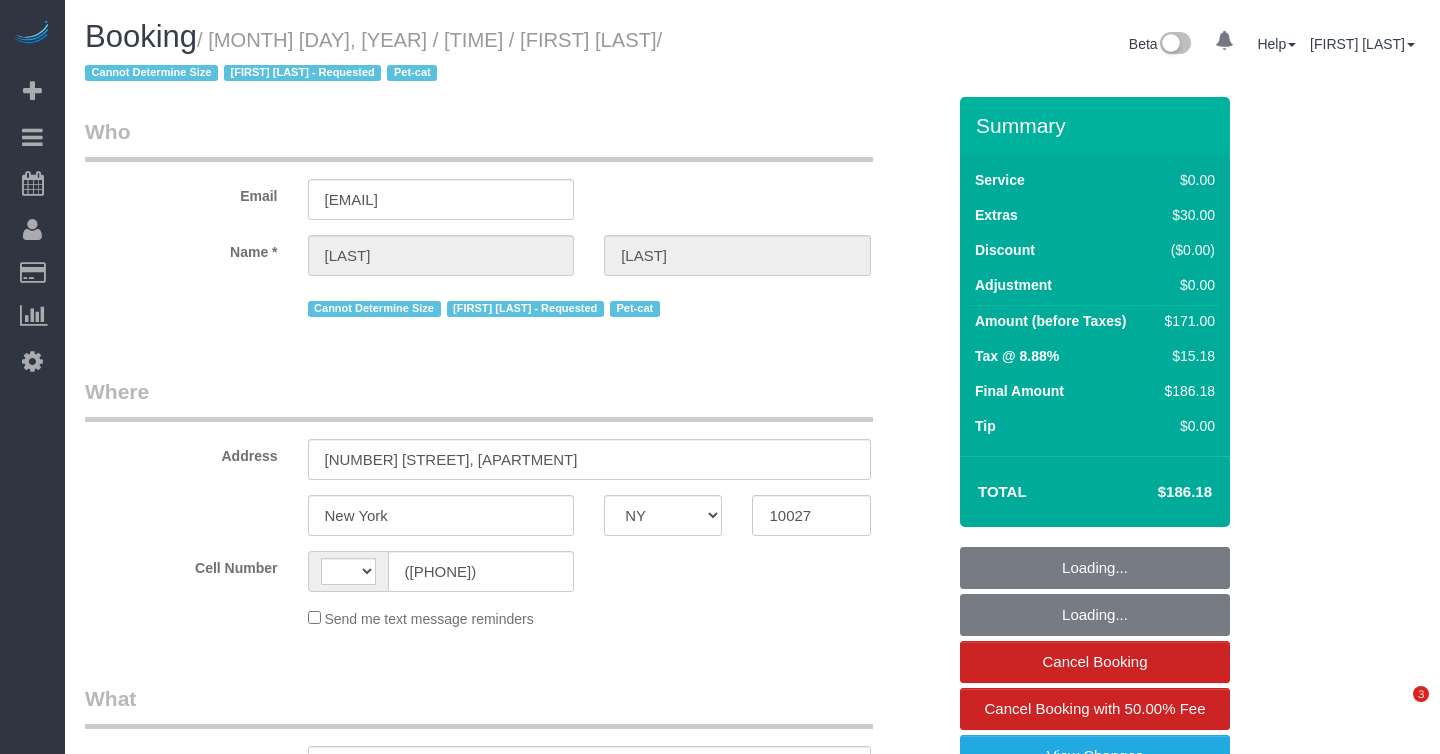 select on "NY" 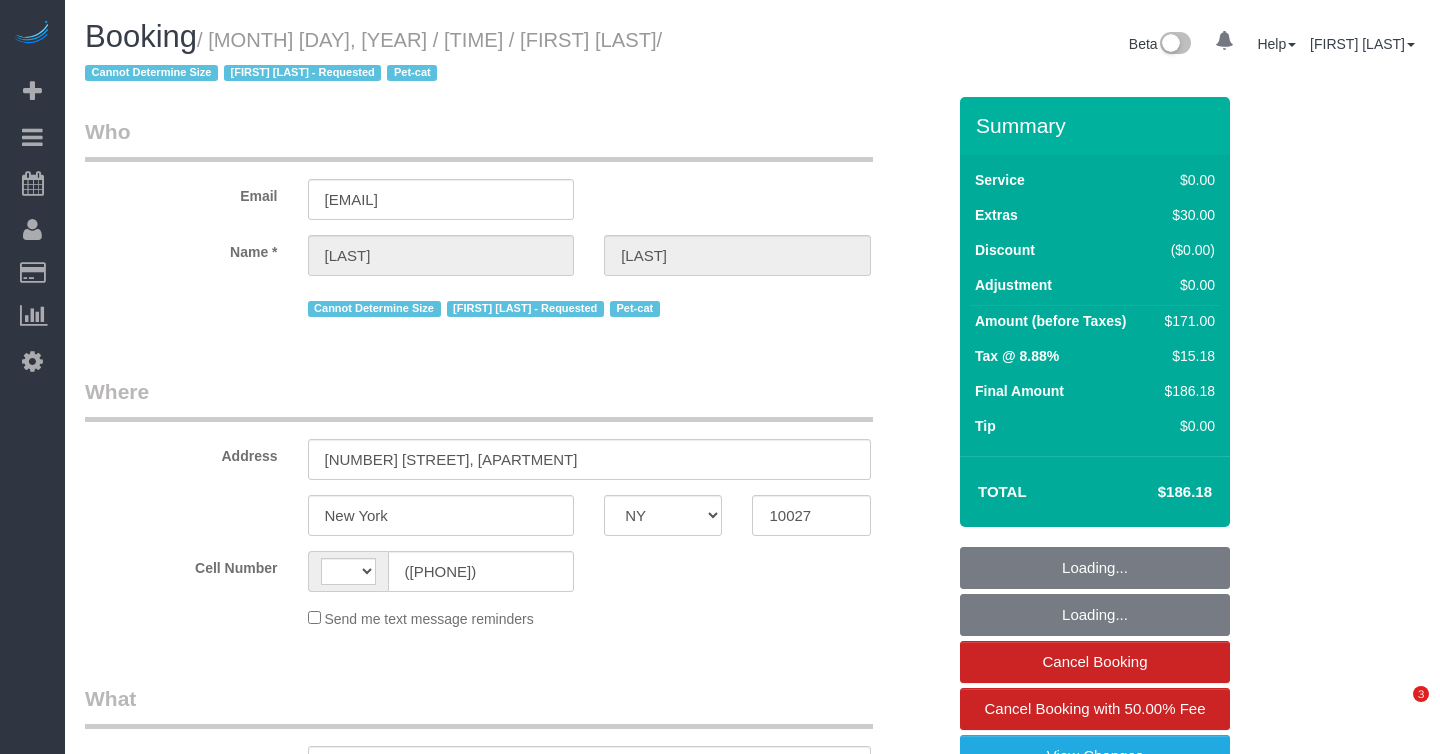scroll, scrollTop: 0, scrollLeft: 0, axis: both 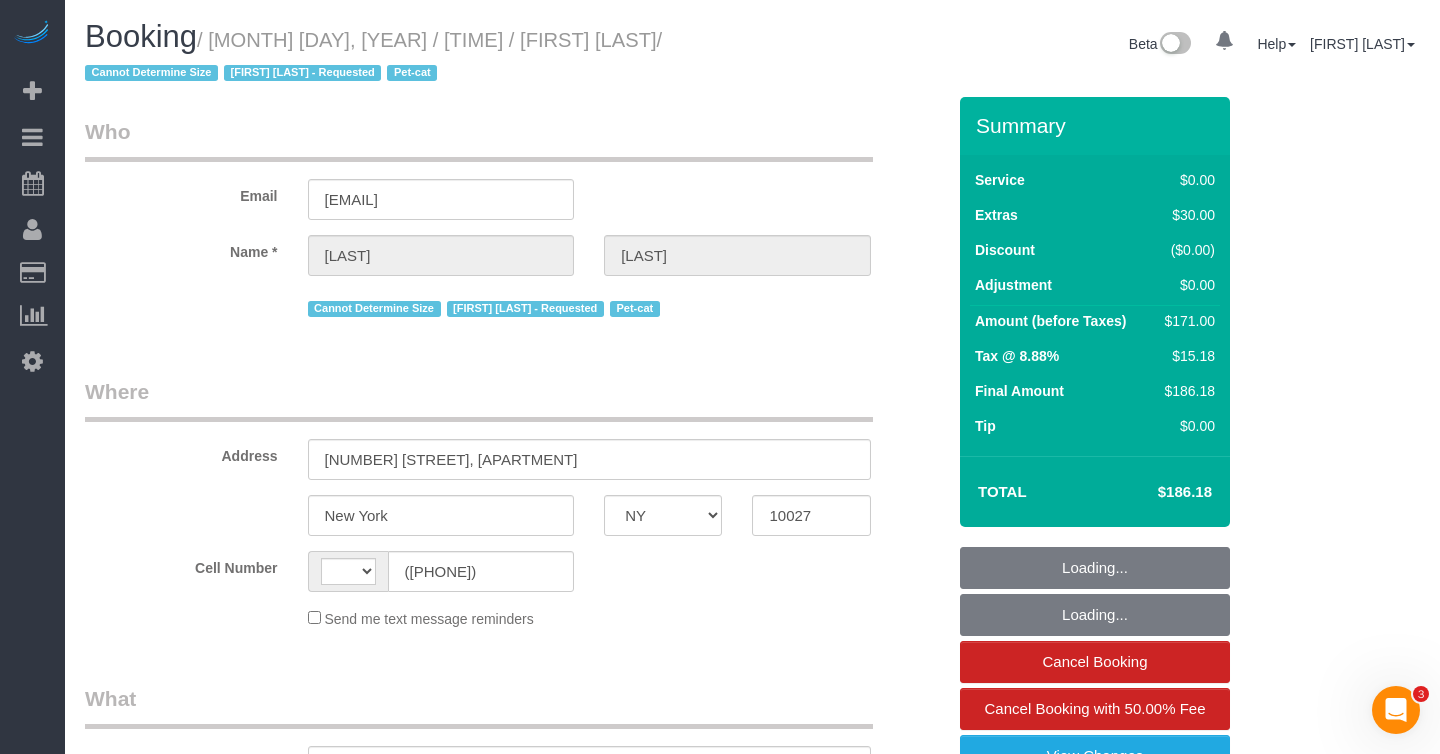 select on "string:US" 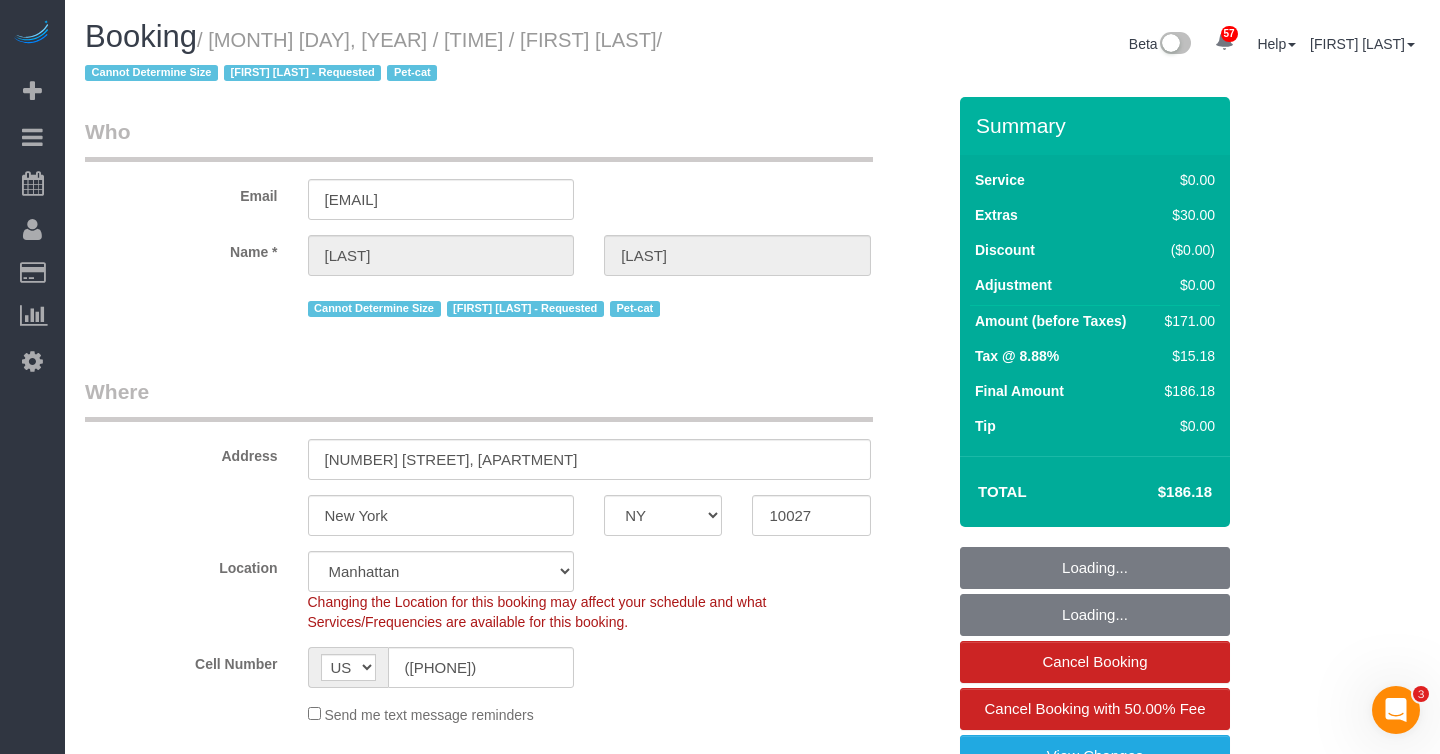 select on "string:stripe-pm_1QhzhB4VGloSiKo7BaovMPmo" 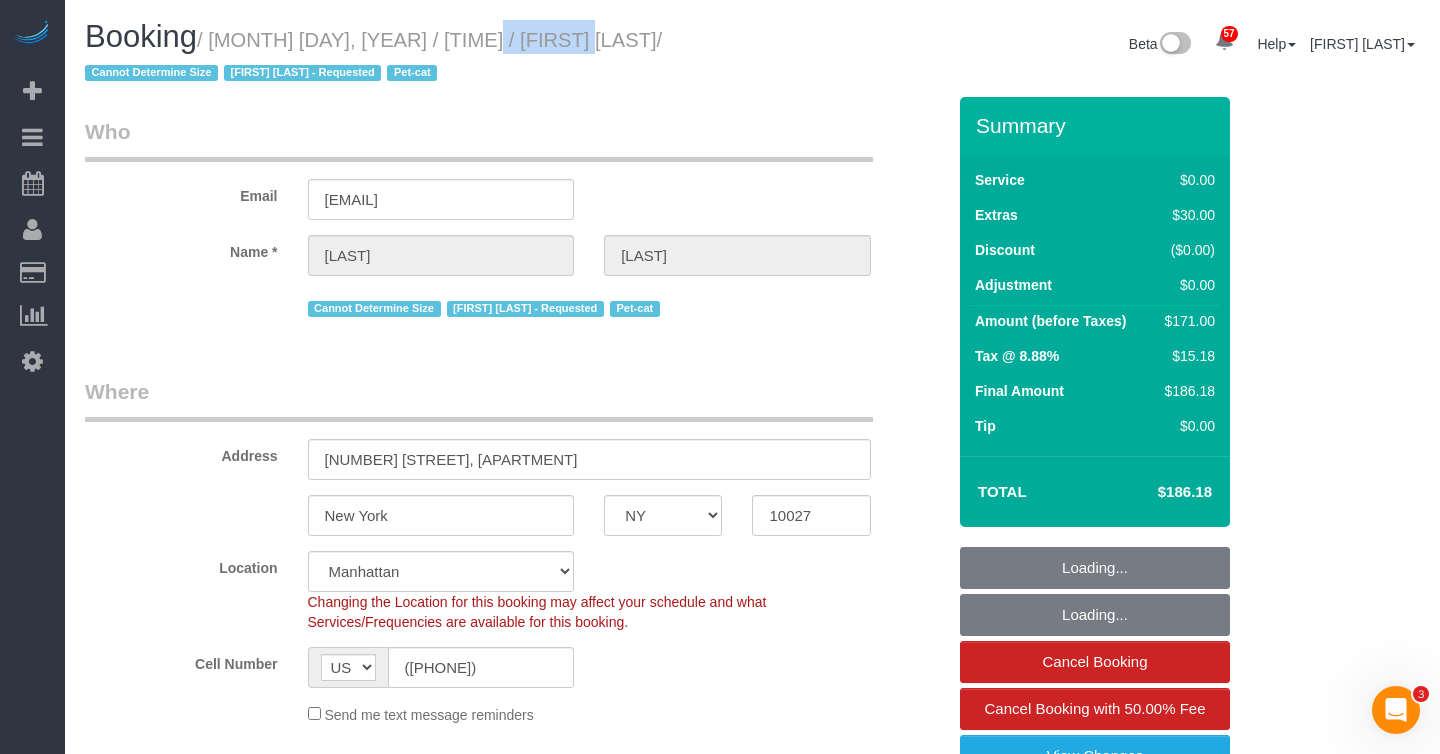 select on "object:1414" 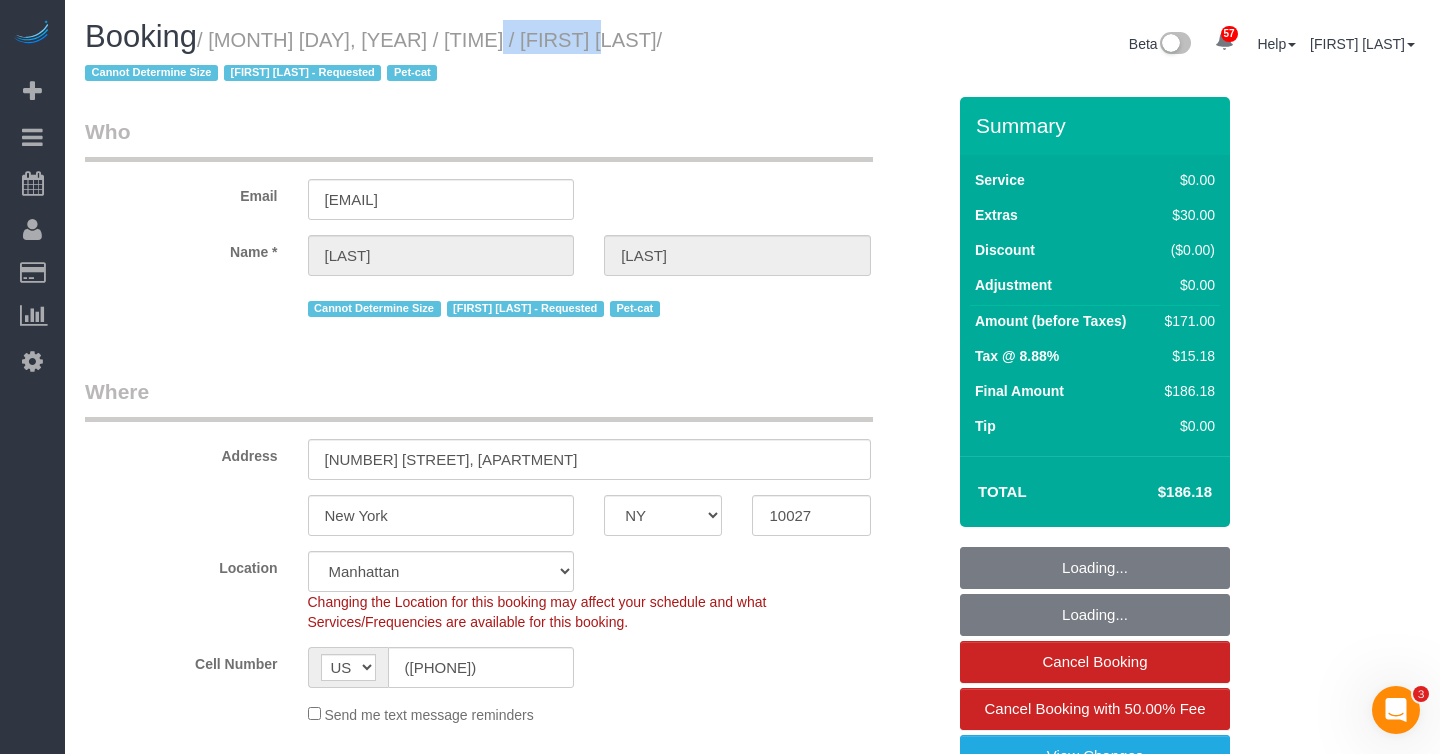 select on "1" 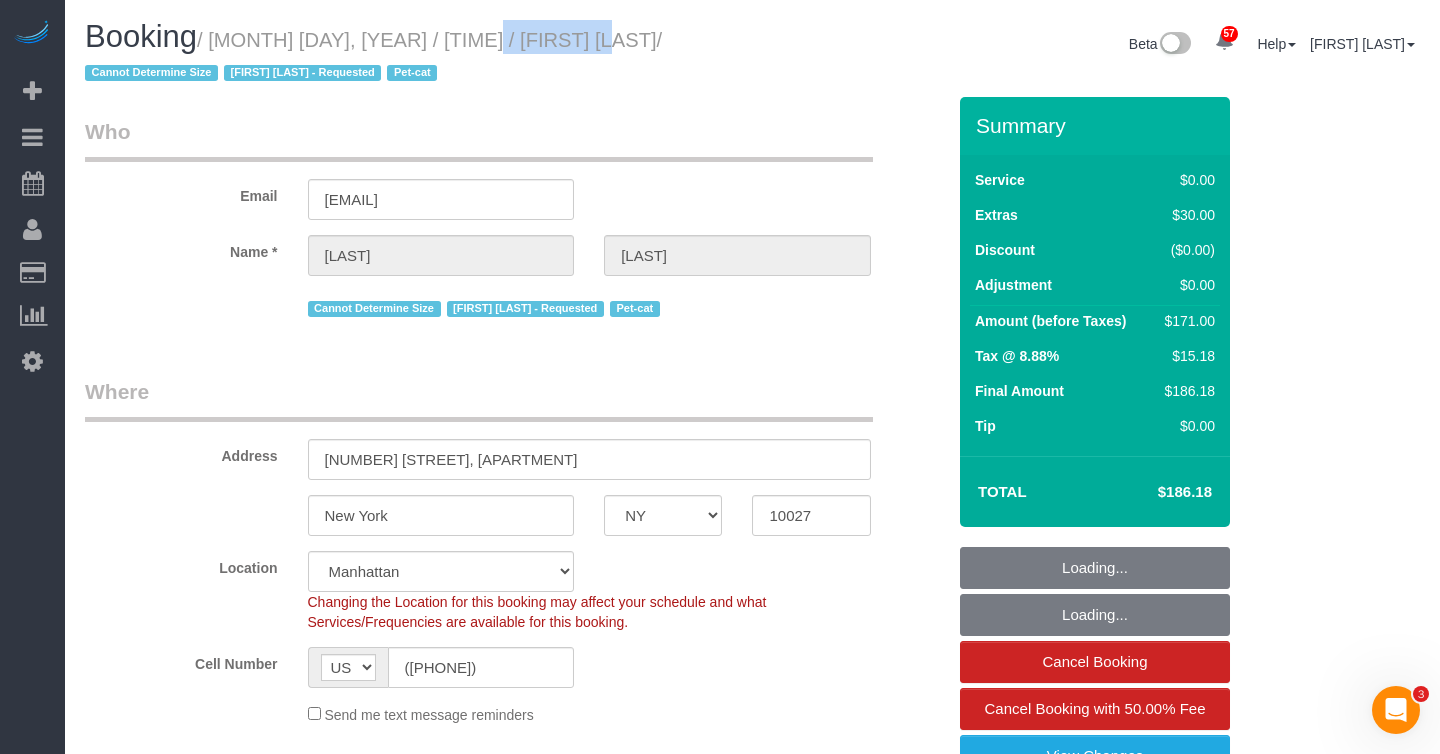 select on "1" 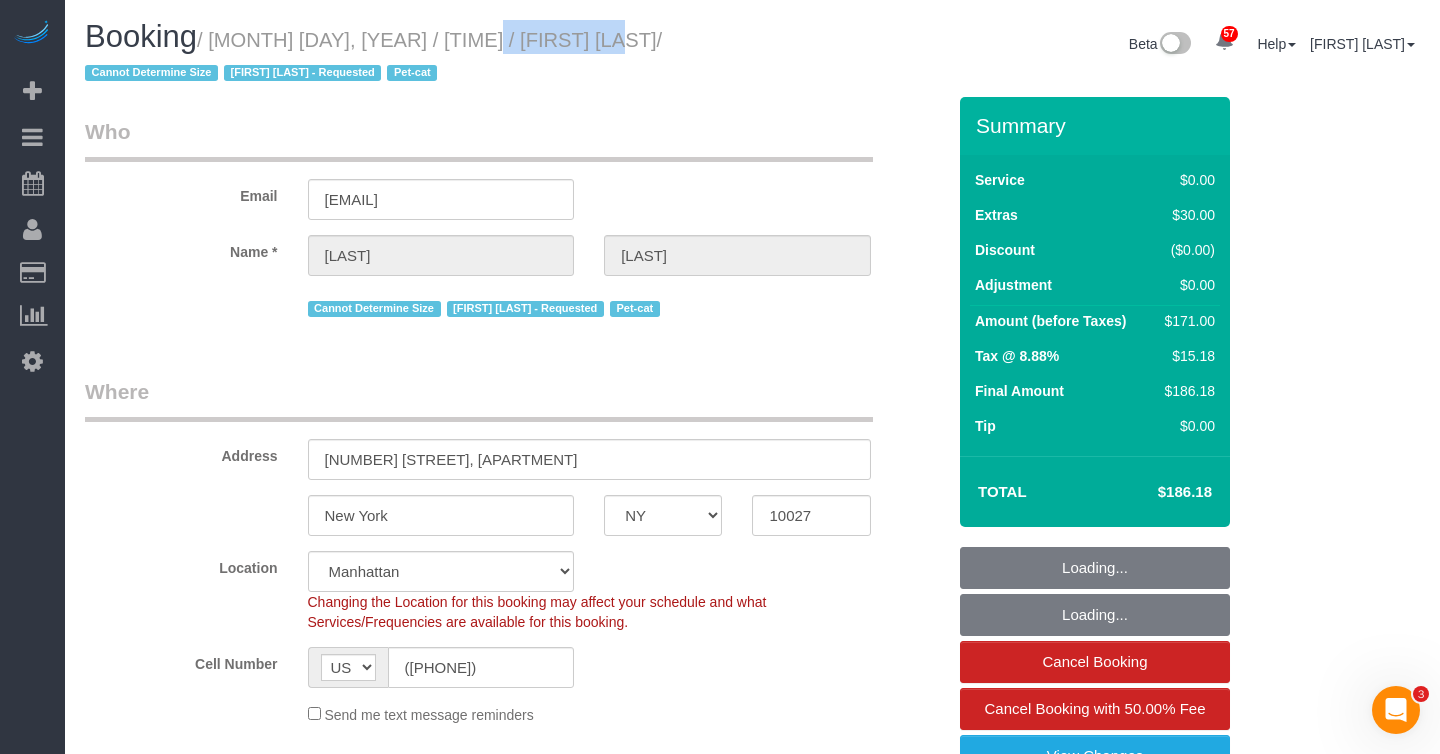 drag, startPoint x: 464, startPoint y: 50, endPoint x: 588, endPoint y: 52, distance: 124.01613 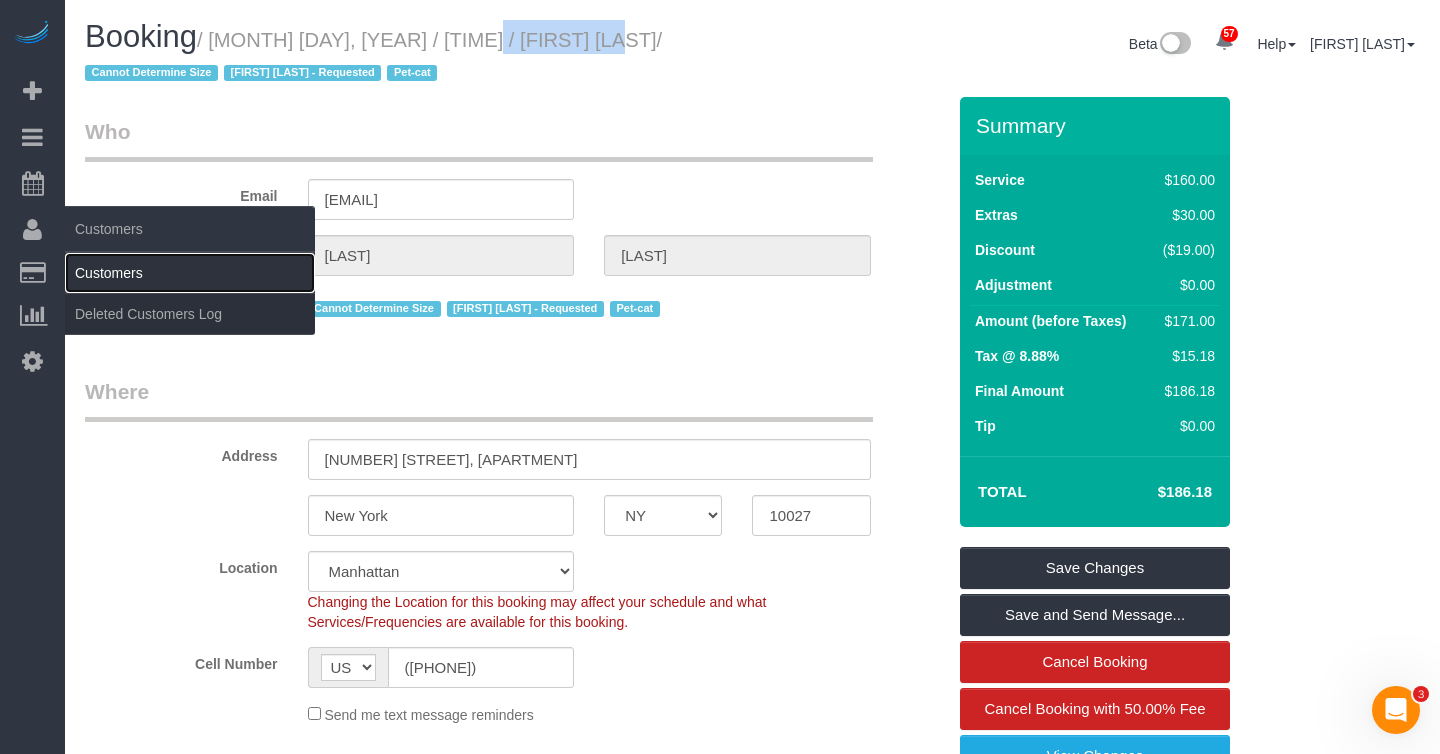 click on "Customers" at bounding box center (190, 273) 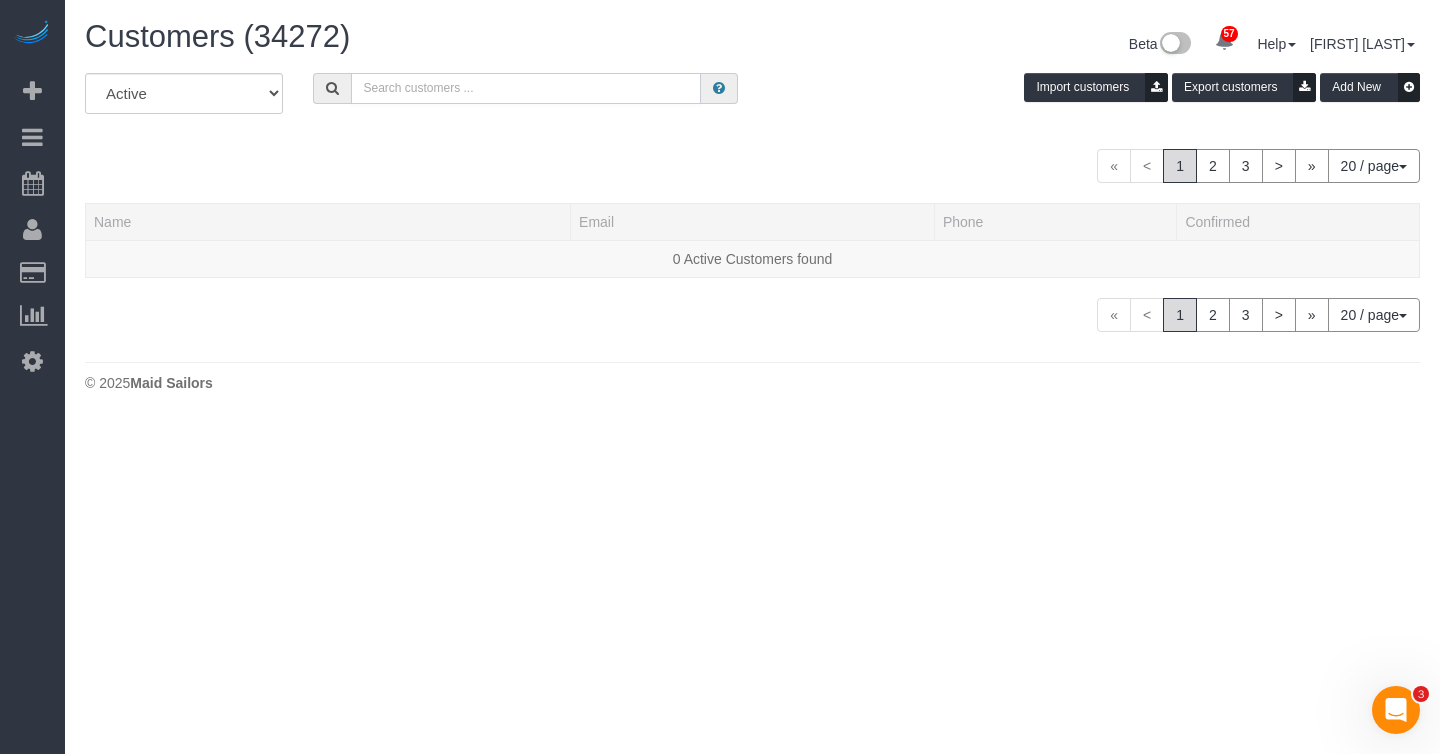 click at bounding box center [526, 88] 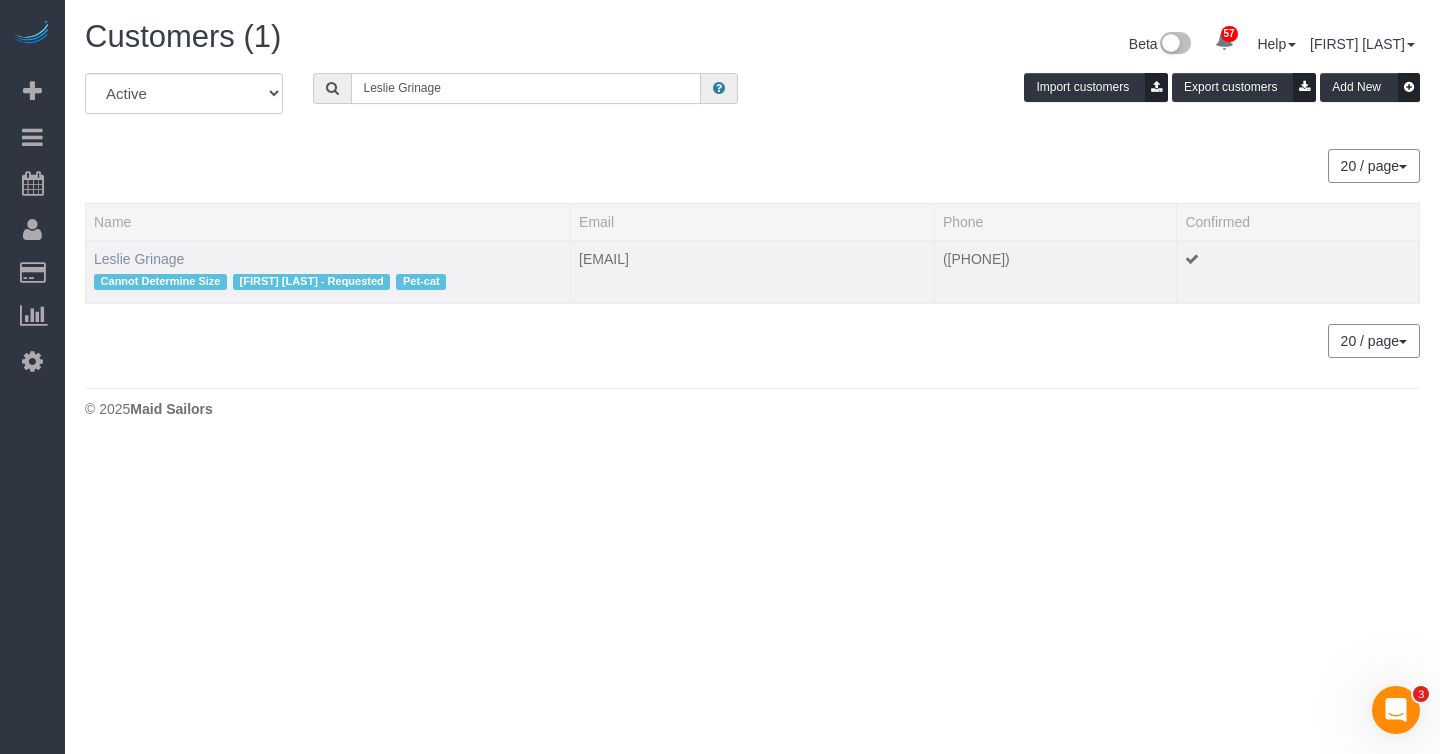 type on "Leslie Grinage" 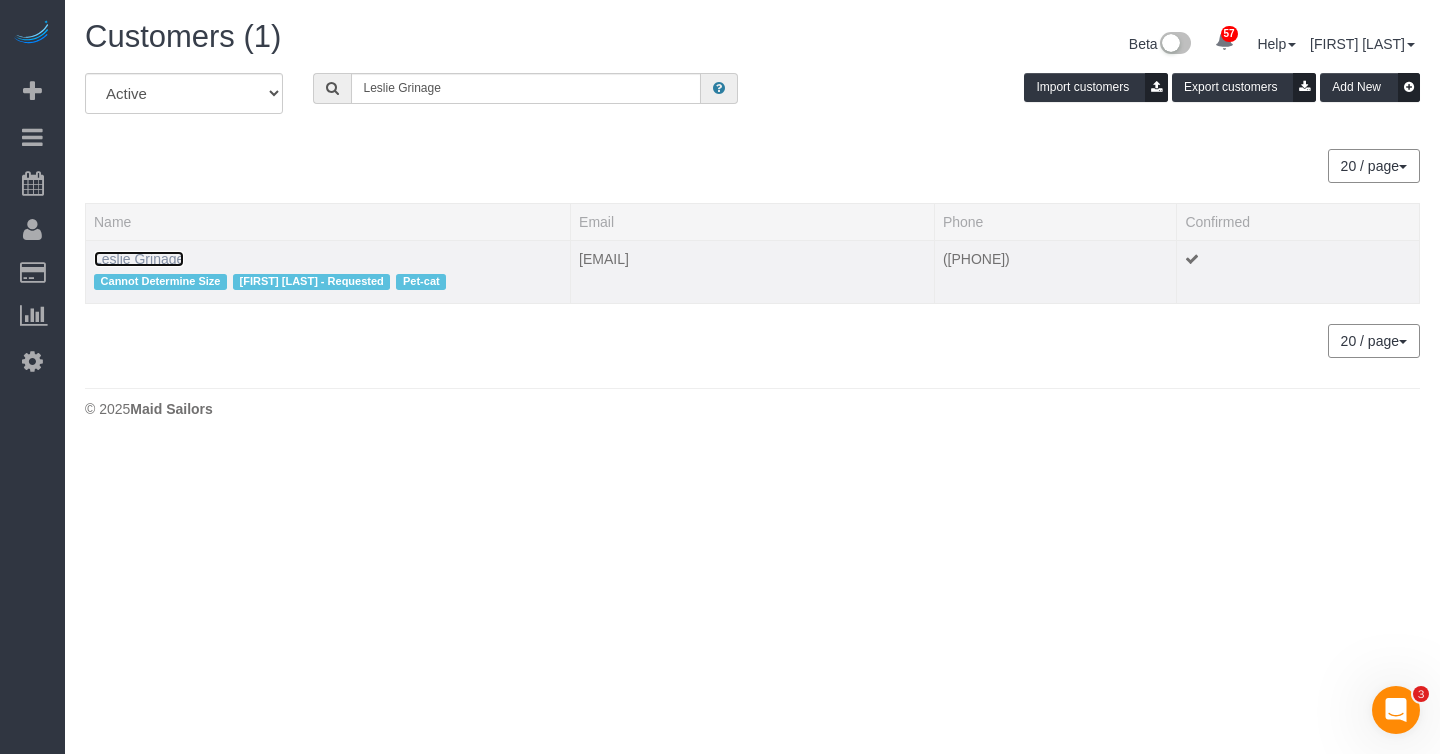 click on "Leslie Grinage" at bounding box center (139, 259) 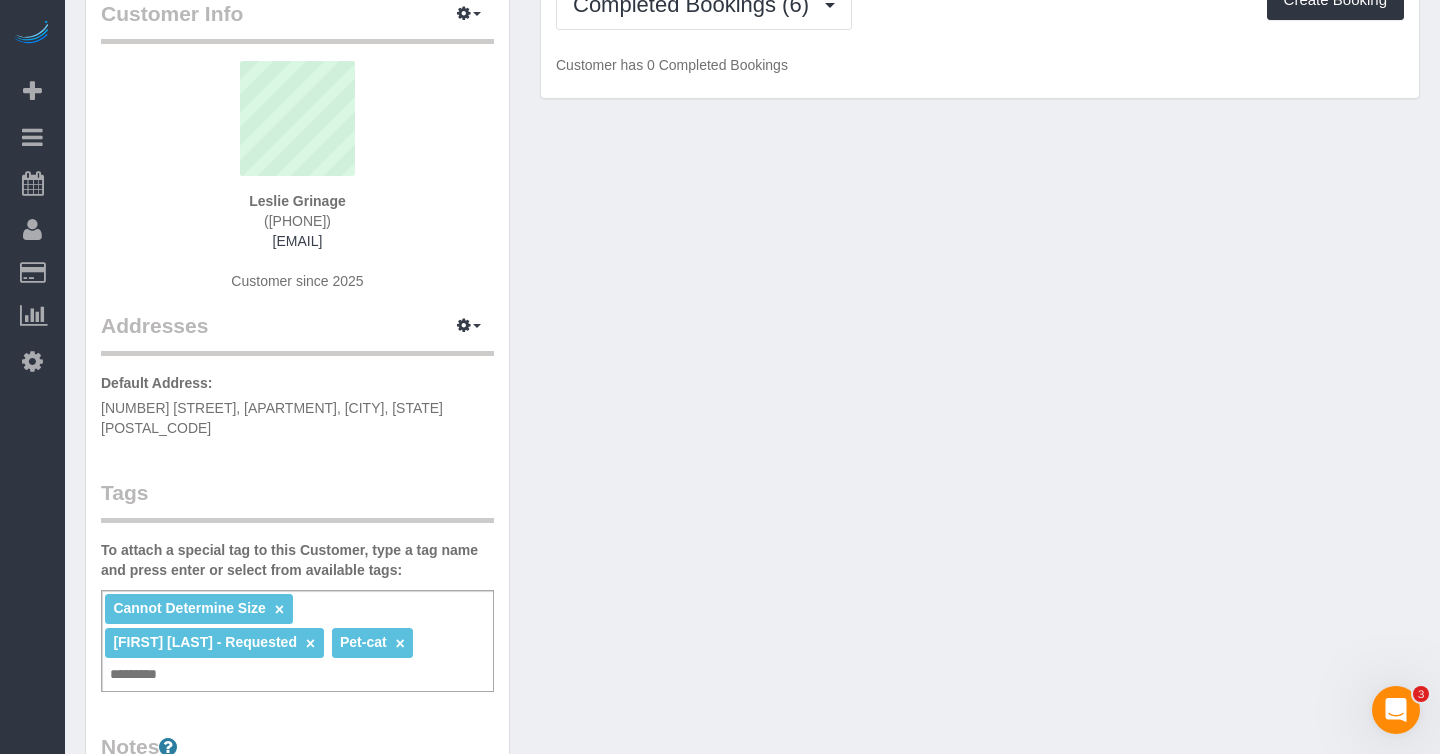 scroll, scrollTop: 111, scrollLeft: 0, axis: vertical 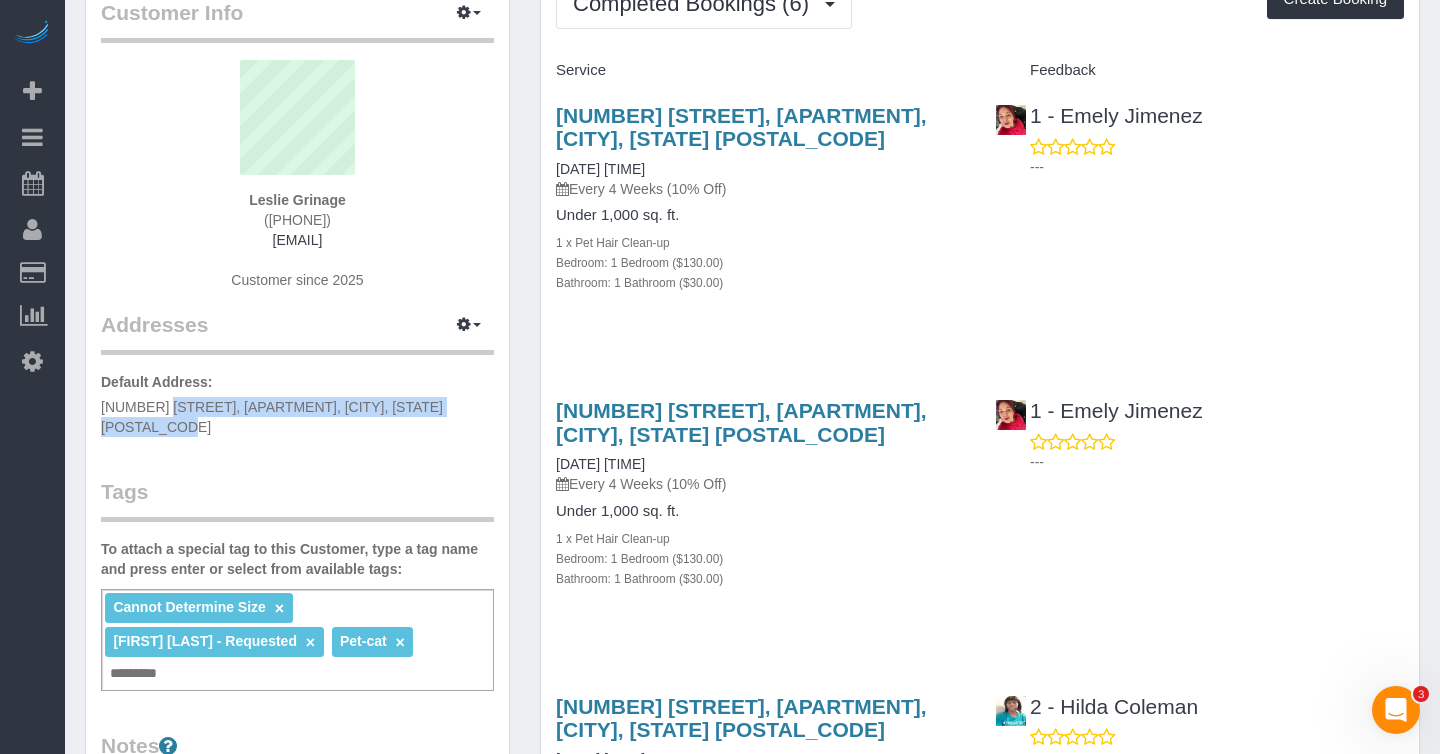 drag, startPoint x: 457, startPoint y: 410, endPoint x: 77, endPoint y: 403, distance: 380.06445 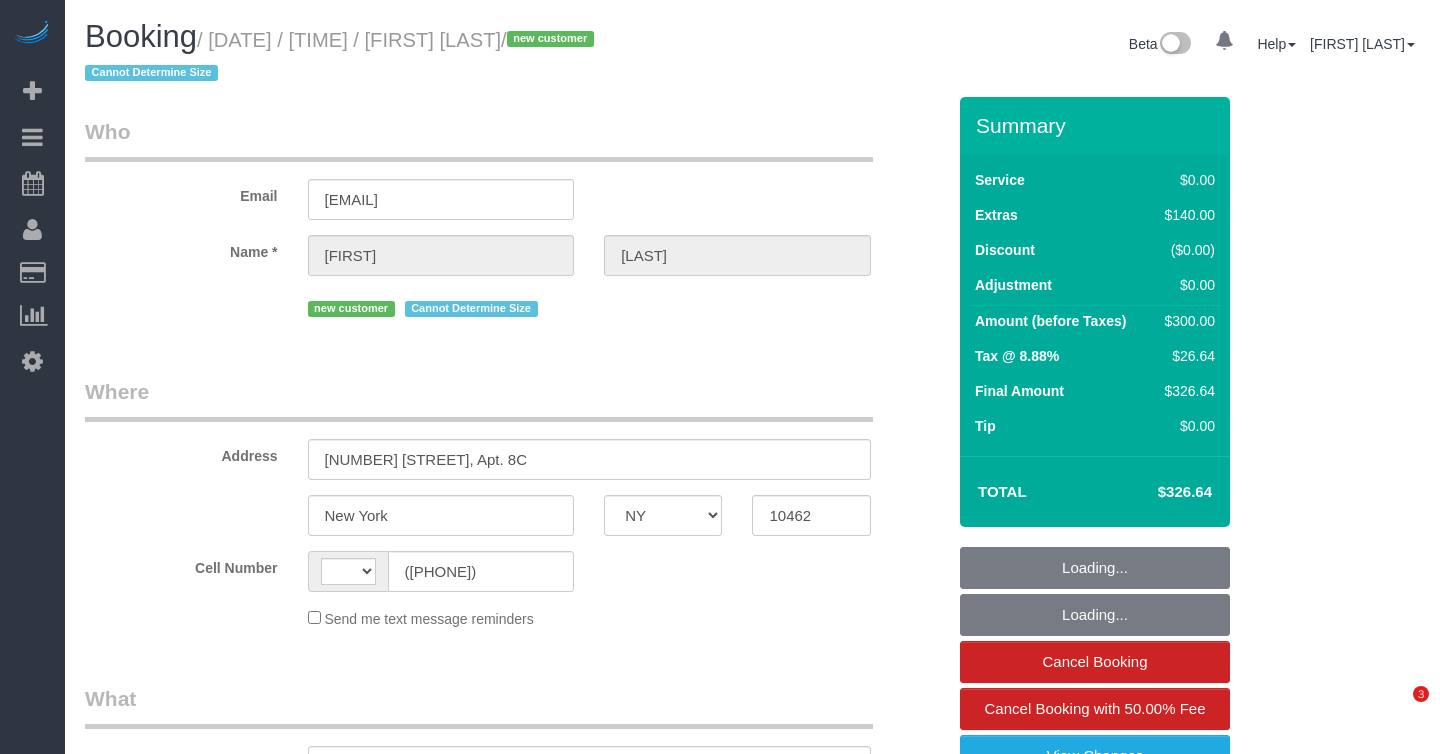 select on "NY" 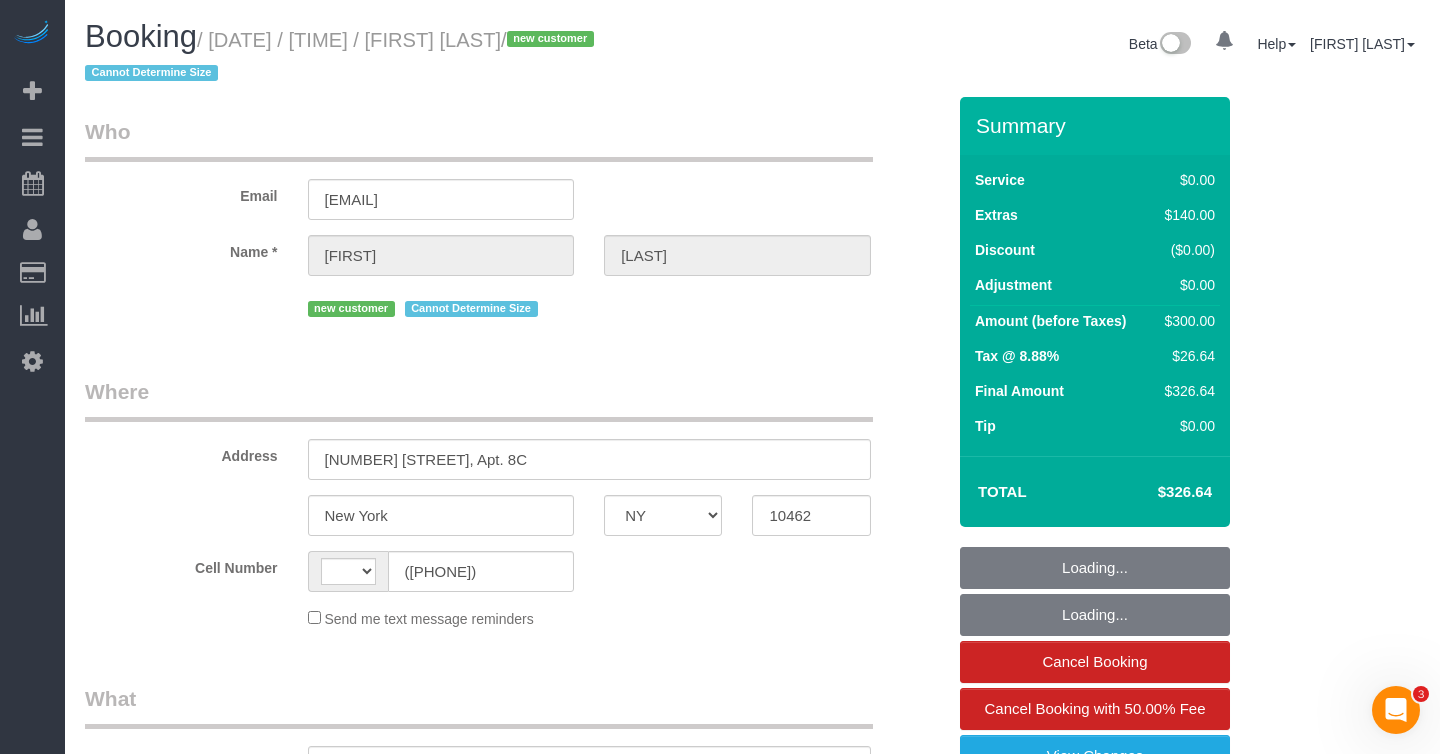 scroll, scrollTop: 0, scrollLeft: 0, axis: both 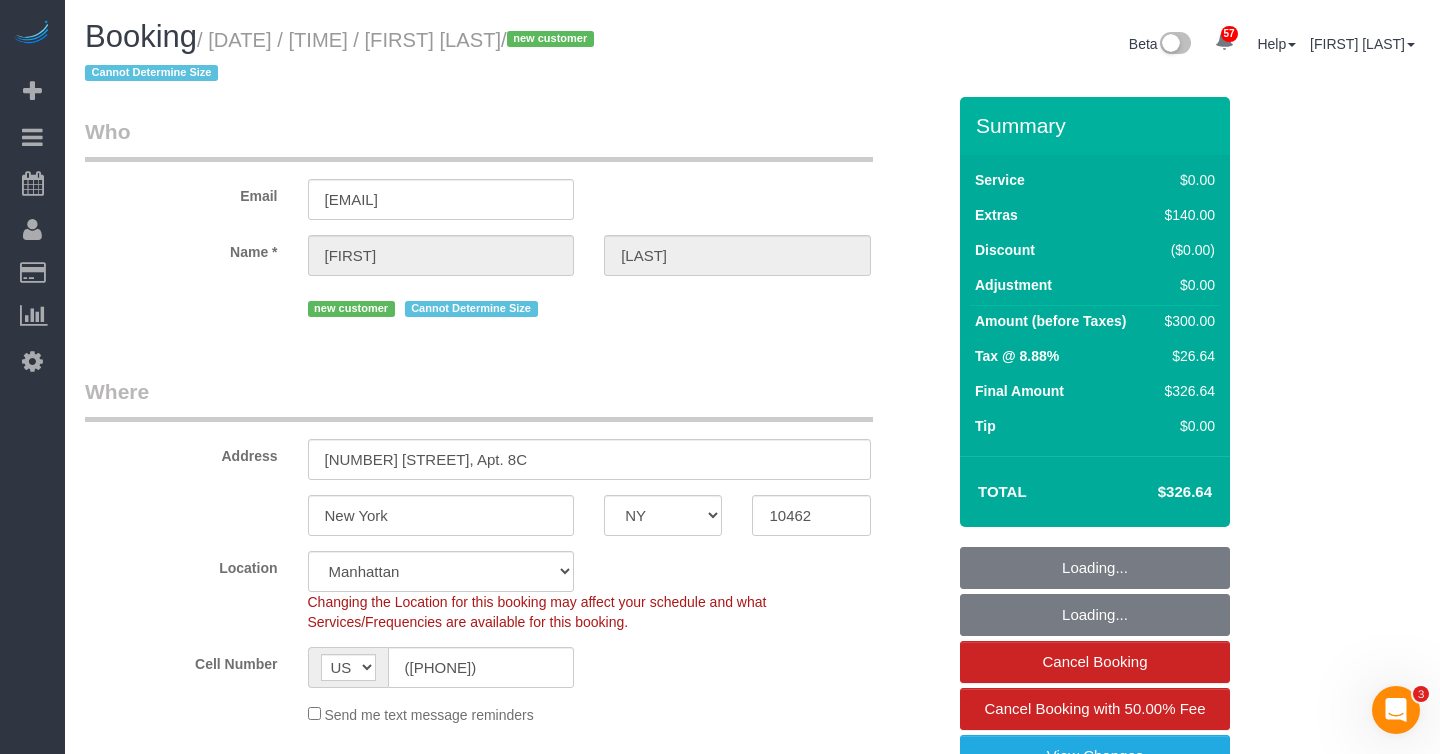 select on "string:stripe-pm_1RkpS54VGloSiKo7EIWrreIT" 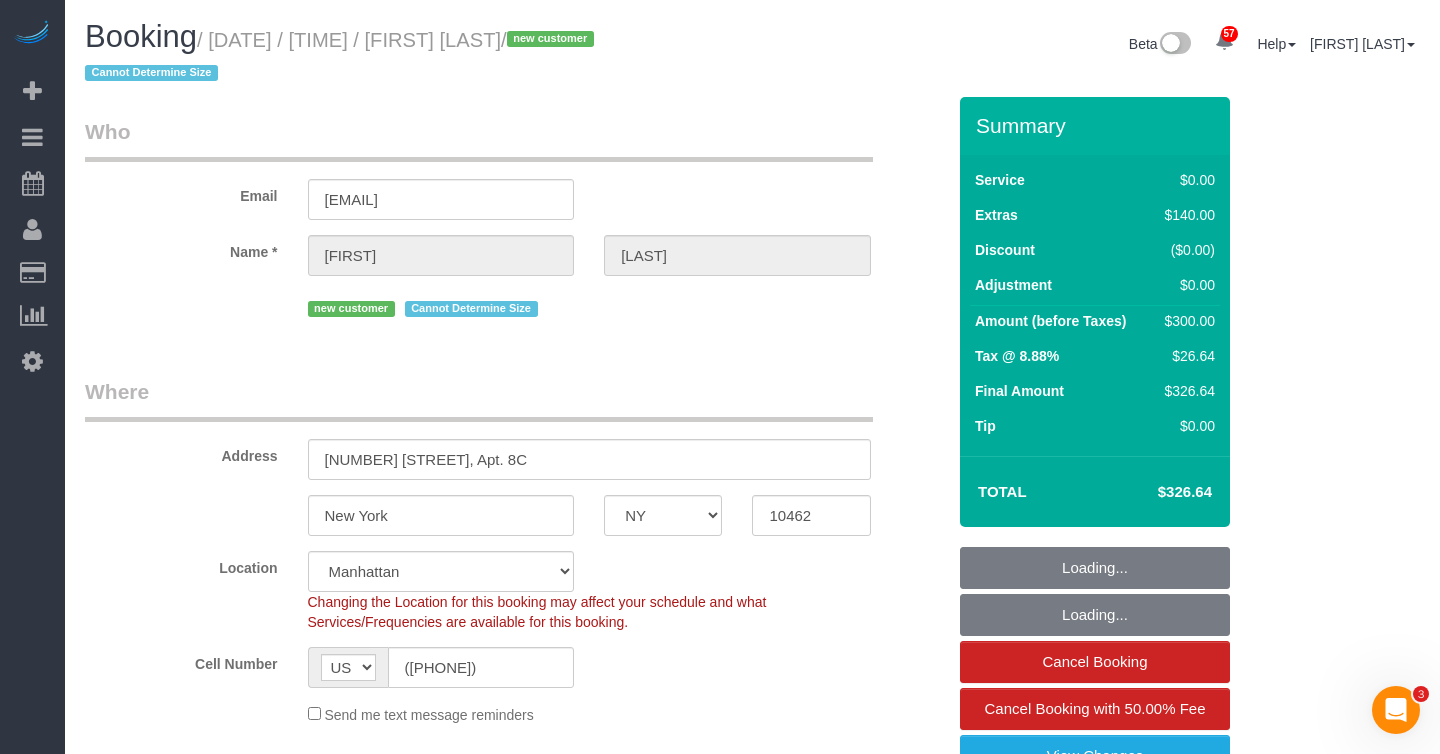 select on "number:89" 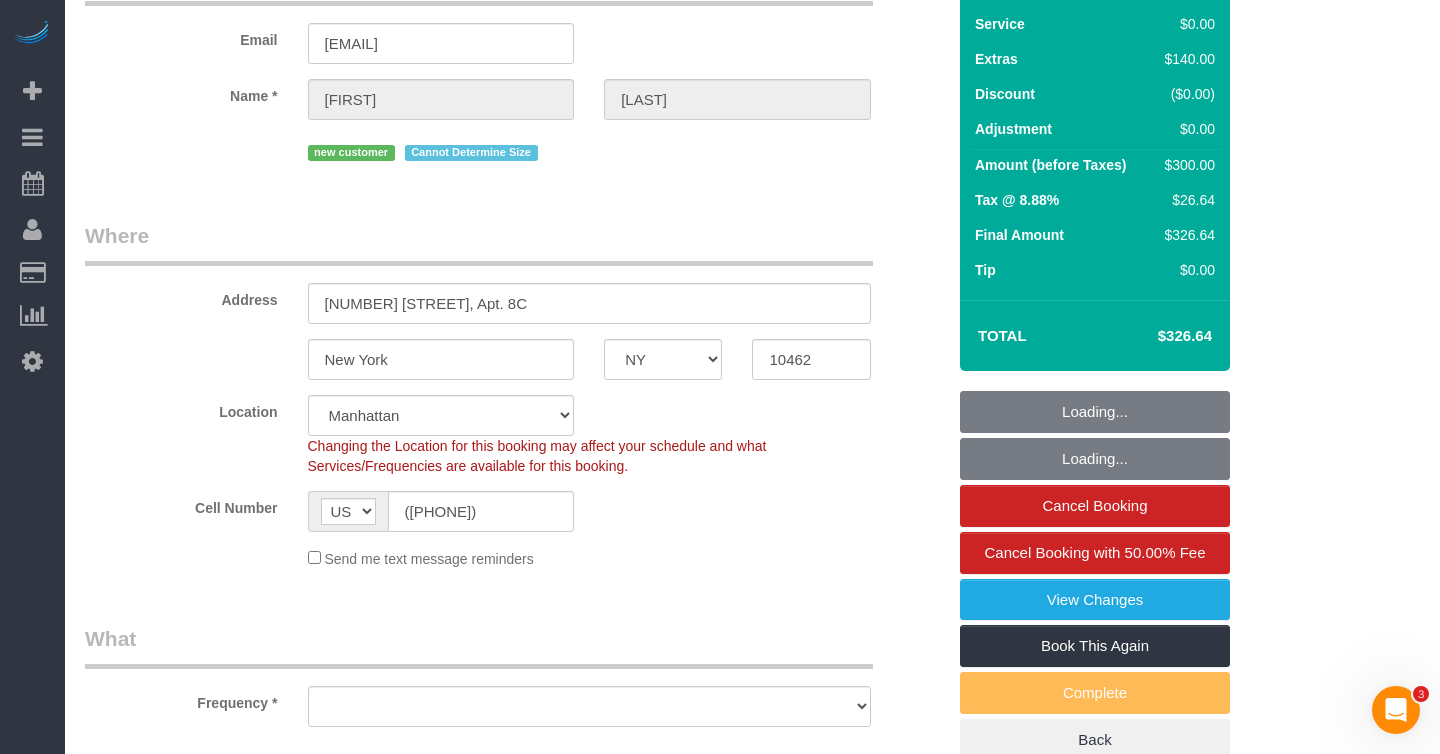 select on "object:1293" 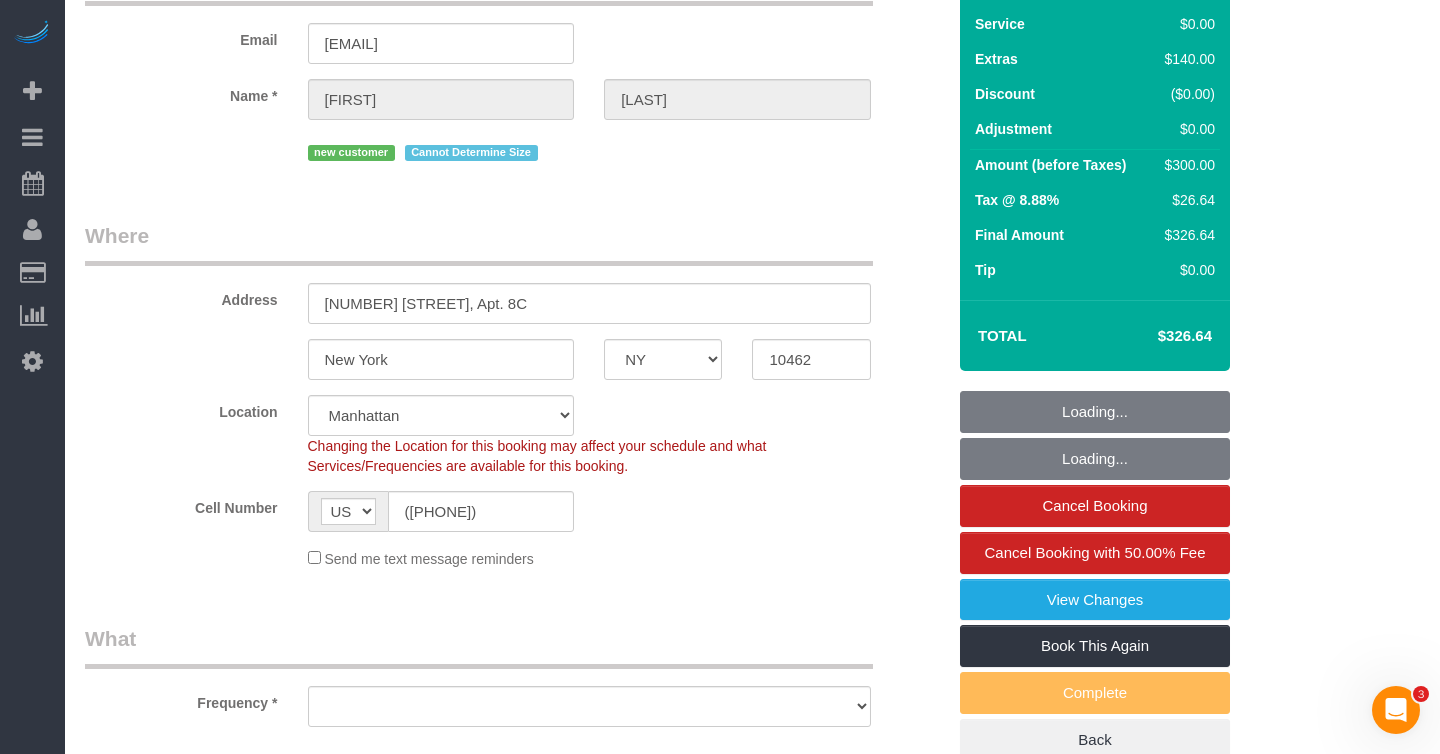 select on "spot1" 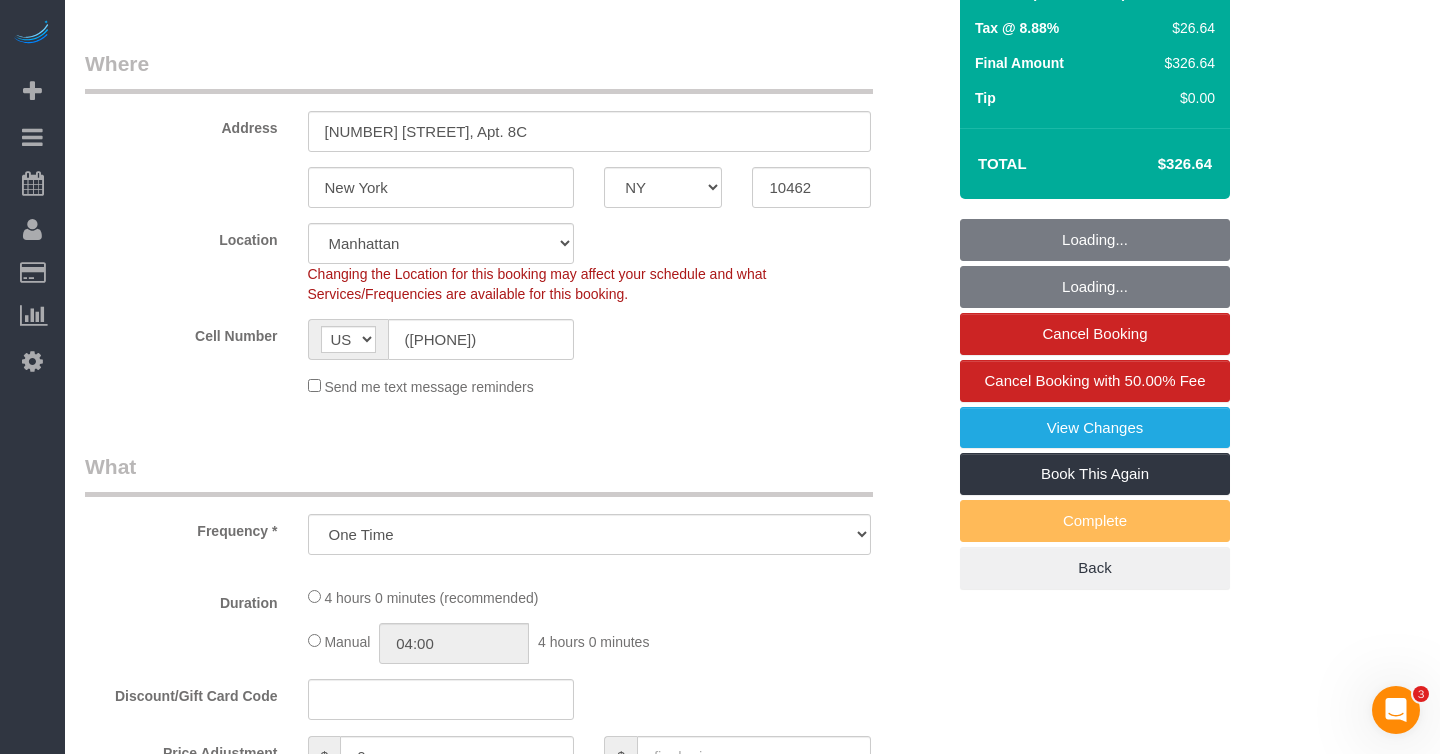 select on "object:1302" 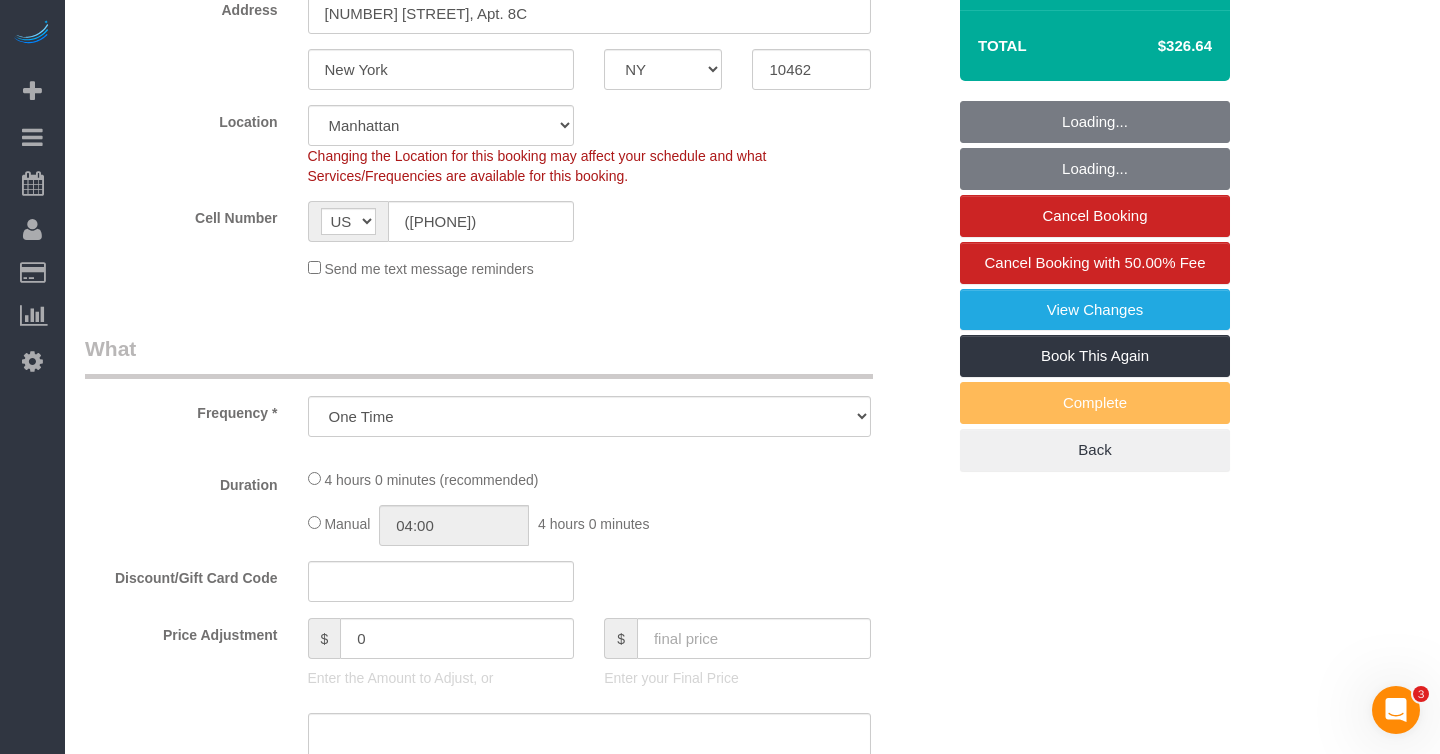 select on "1" 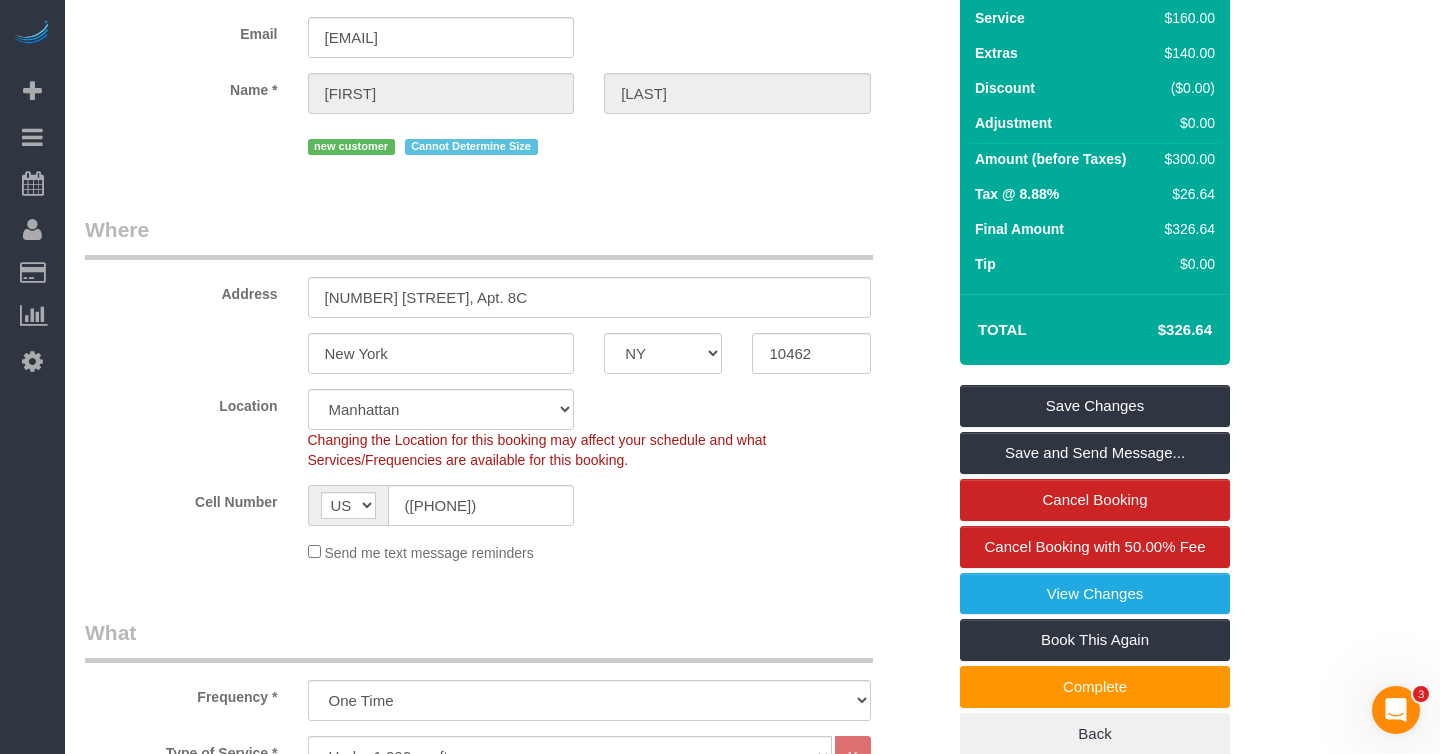 scroll, scrollTop: 0, scrollLeft: 0, axis: both 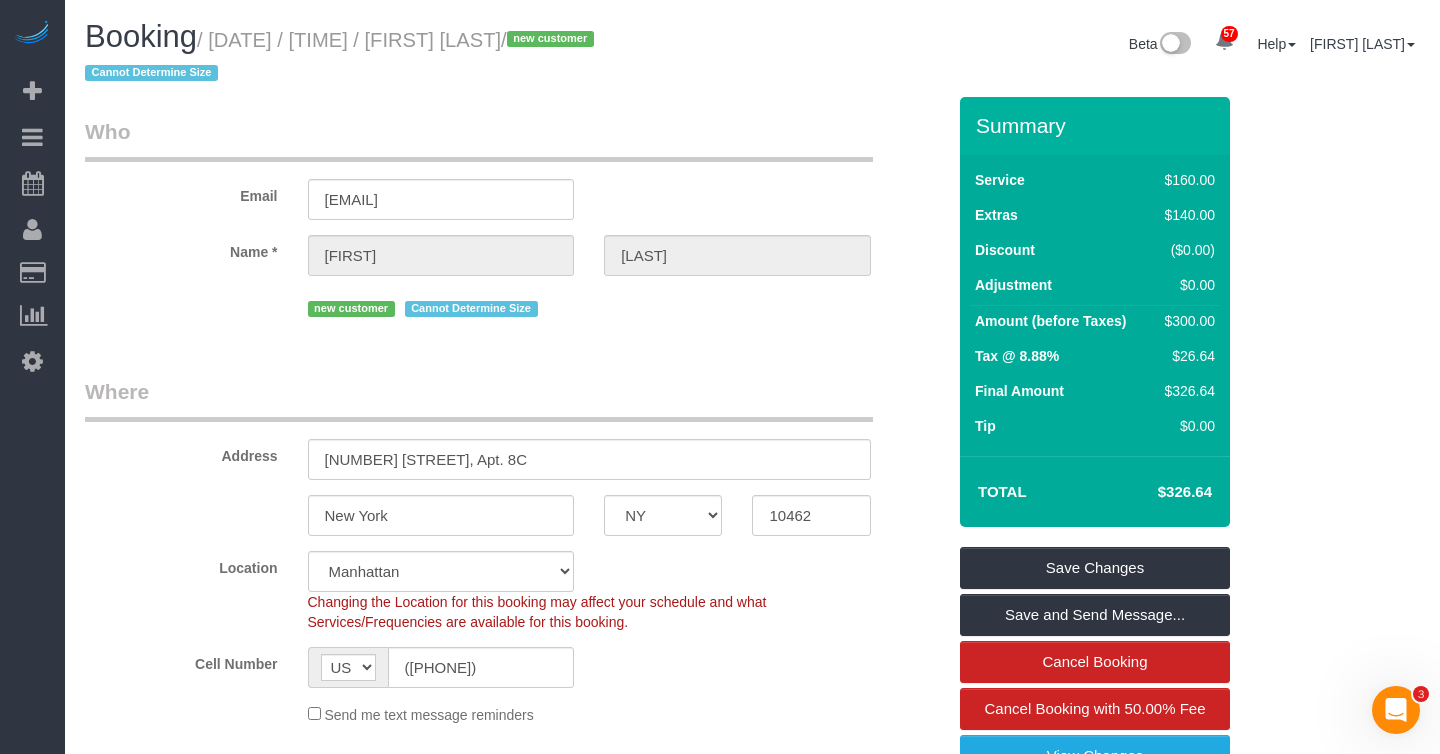 drag, startPoint x: 454, startPoint y: 44, endPoint x: 603, endPoint y: 45, distance: 149.00336 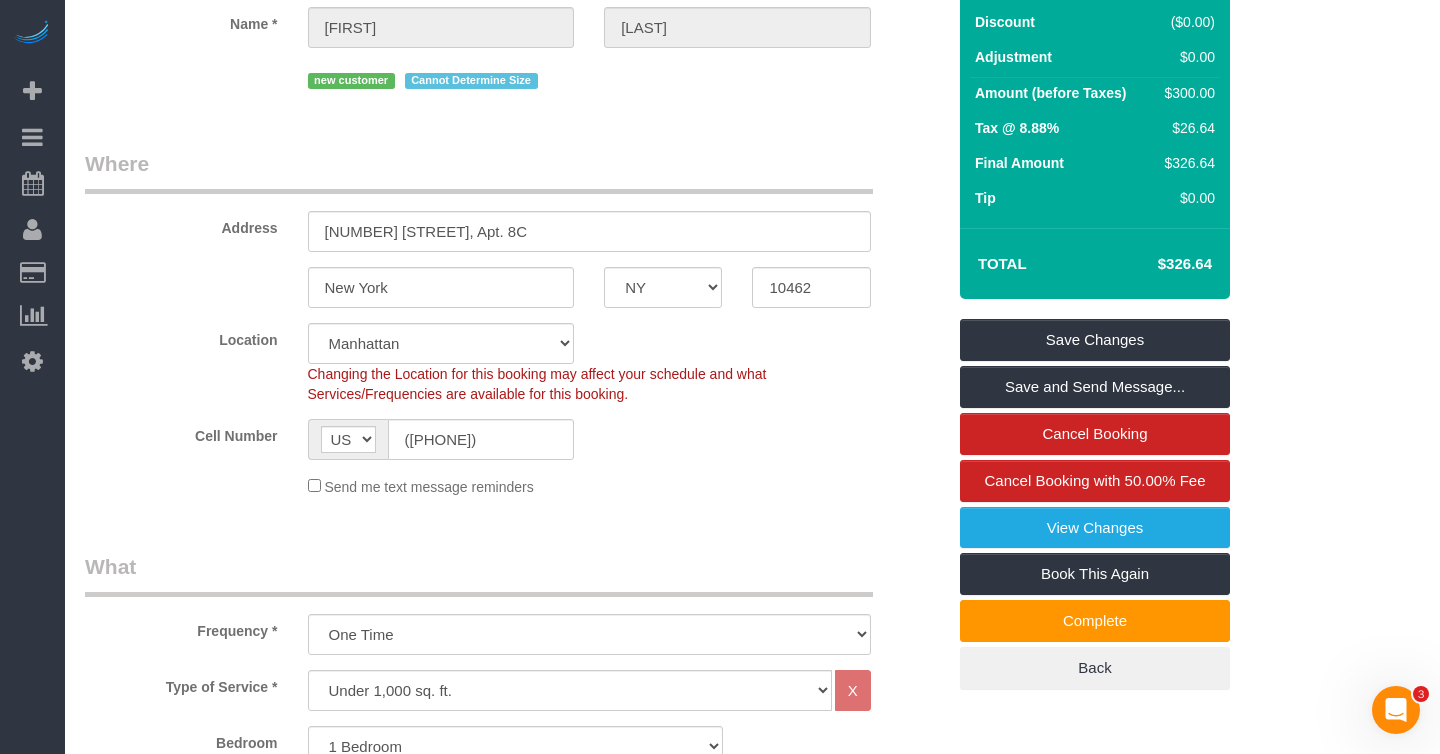 scroll, scrollTop: 0, scrollLeft: 0, axis: both 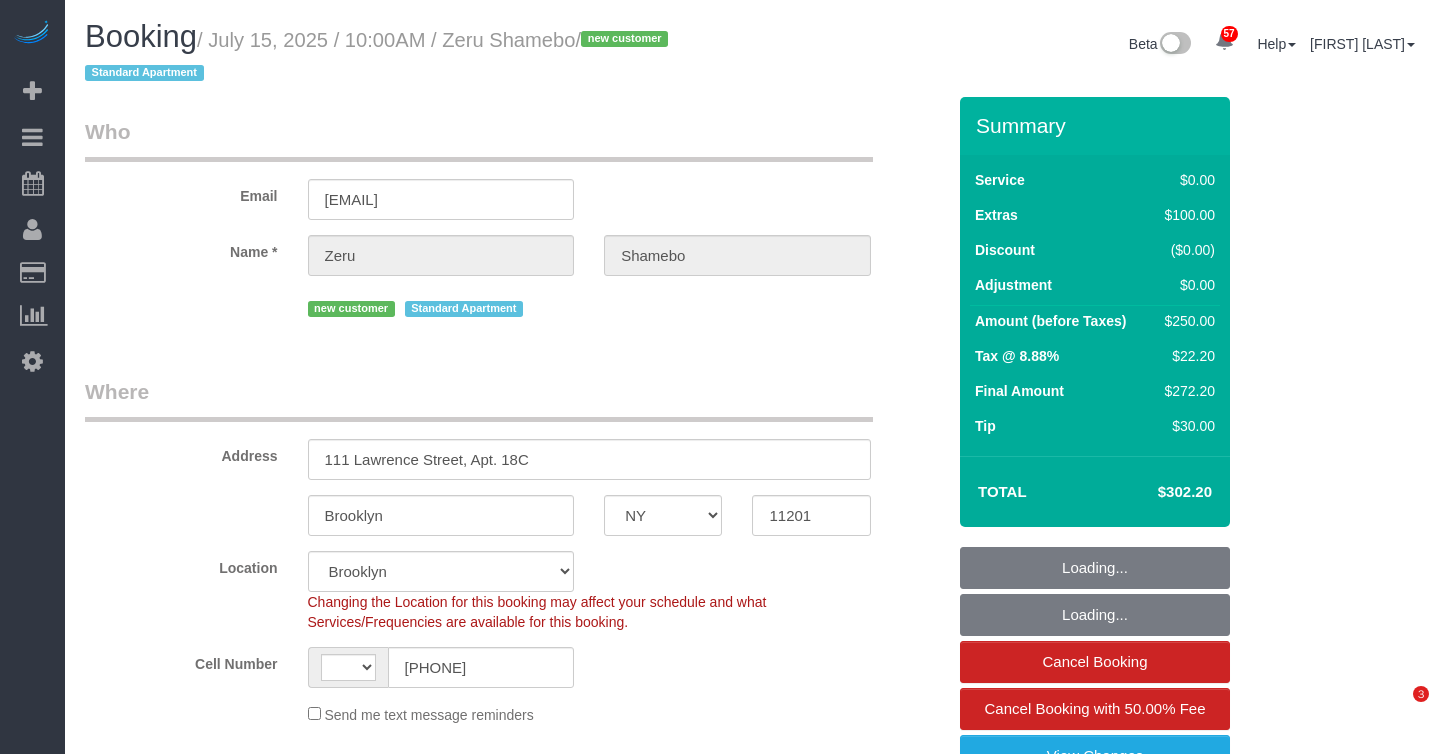 select on "NY" 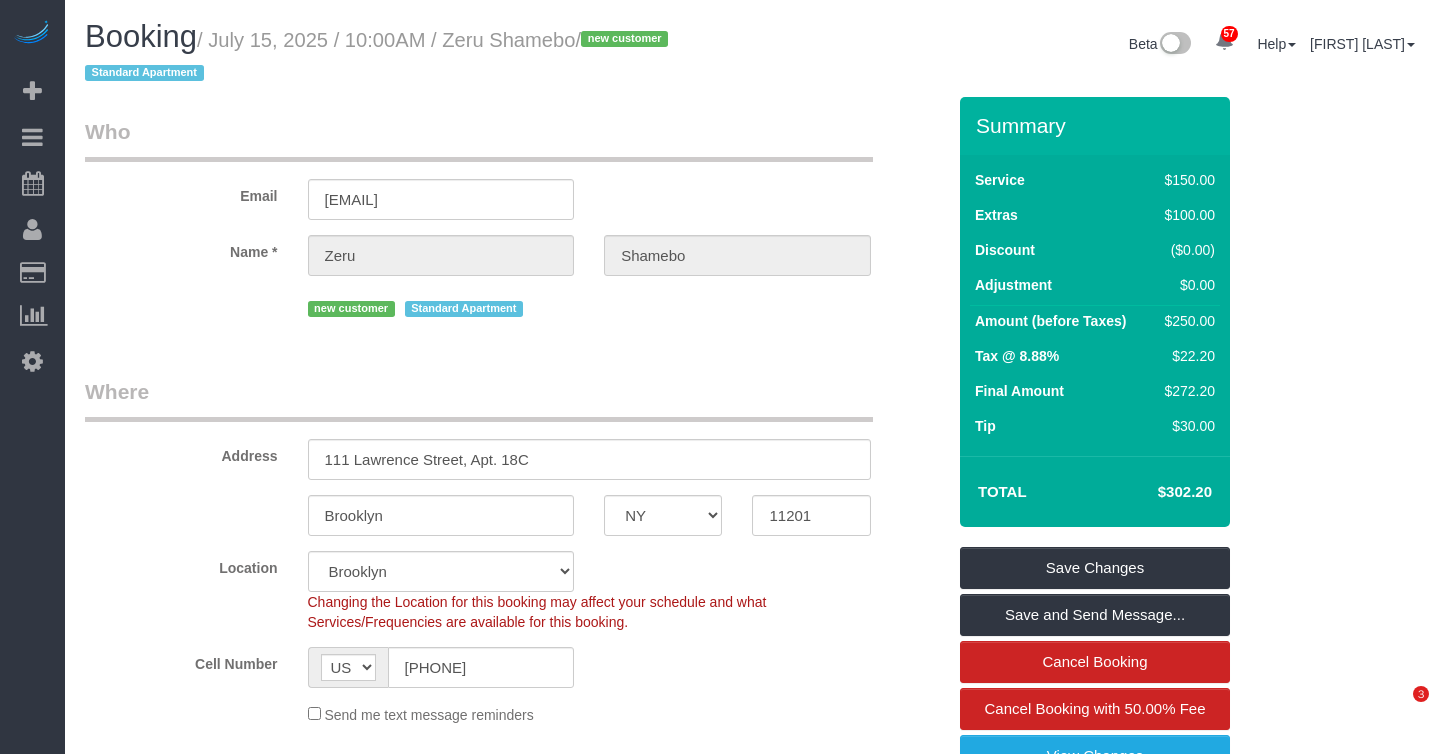 scroll, scrollTop: 0, scrollLeft: 0, axis: both 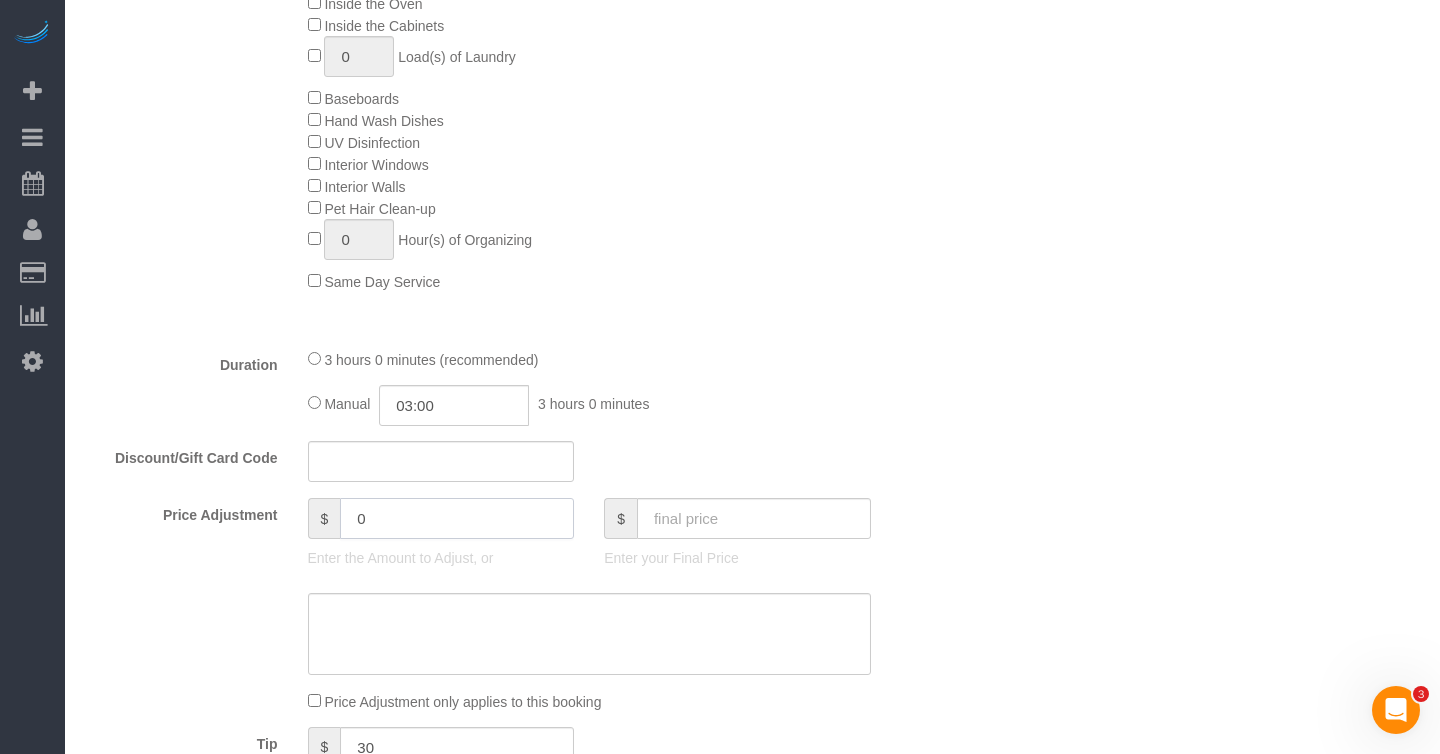 click on "0" 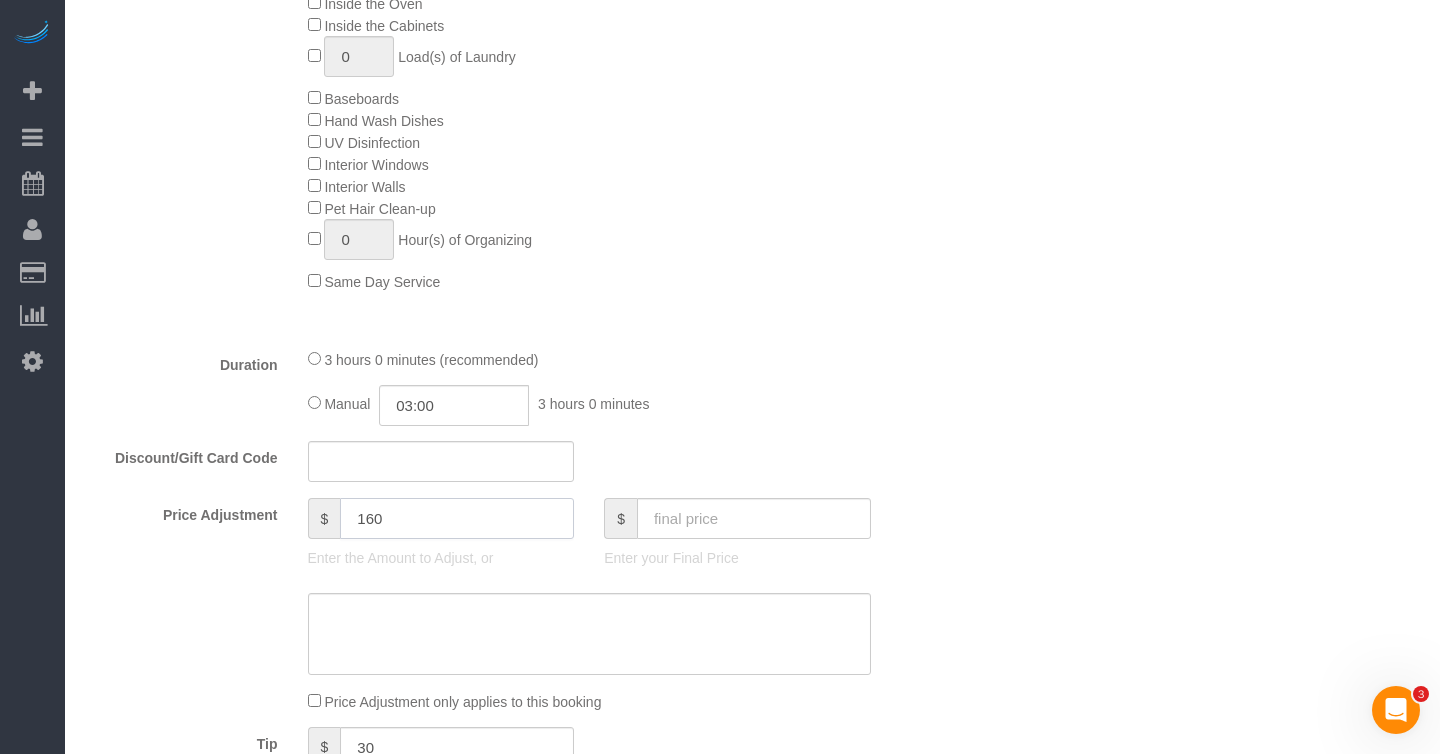 type on "160" 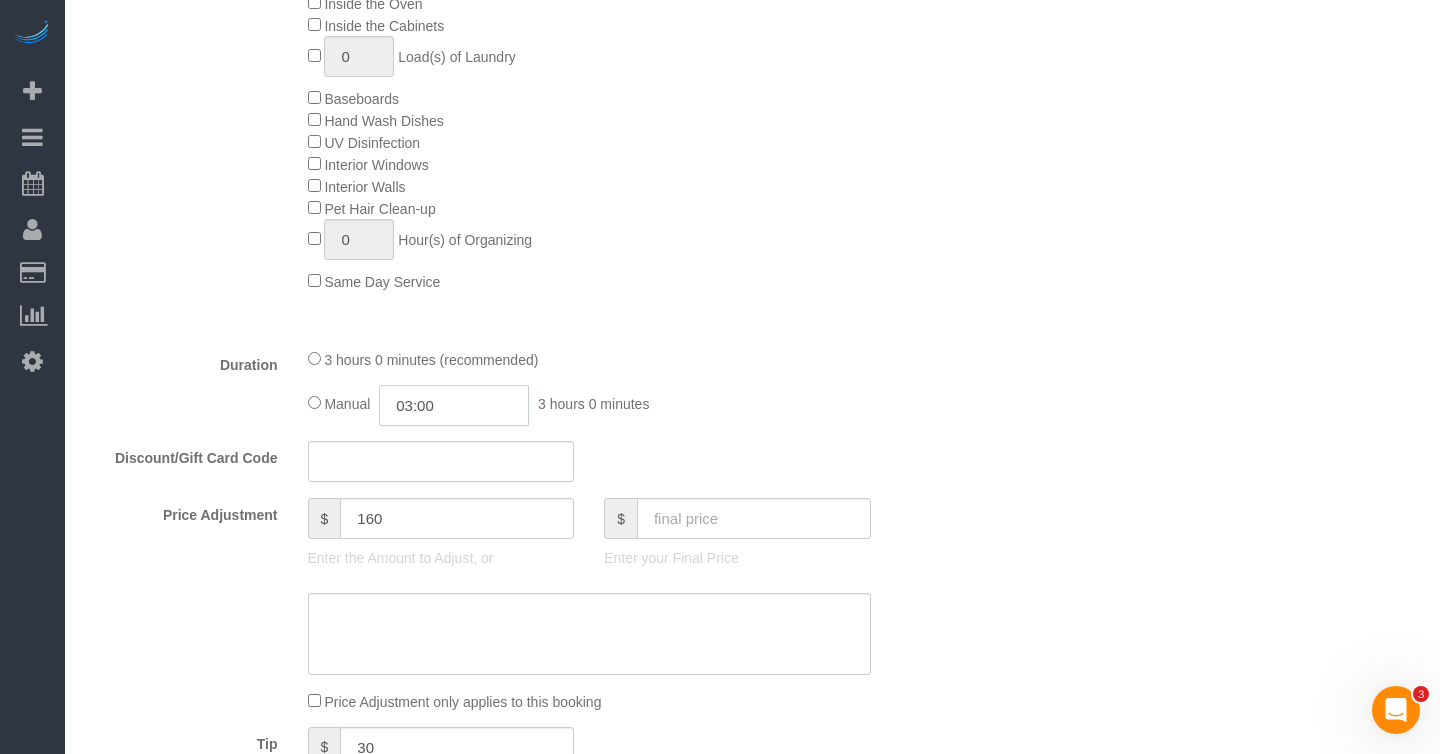click on "03:00" 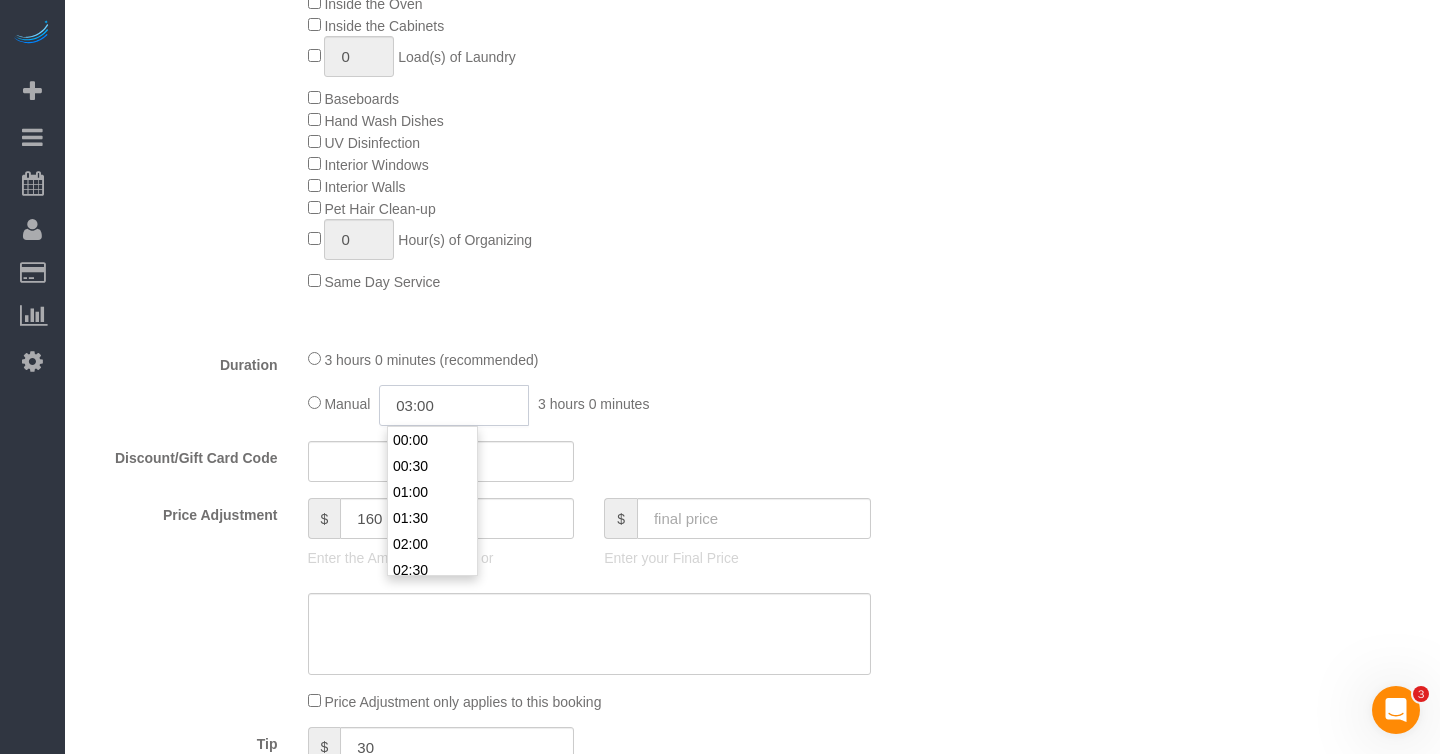 scroll, scrollTop: 130, scrollLeft: 0, axis: vertical 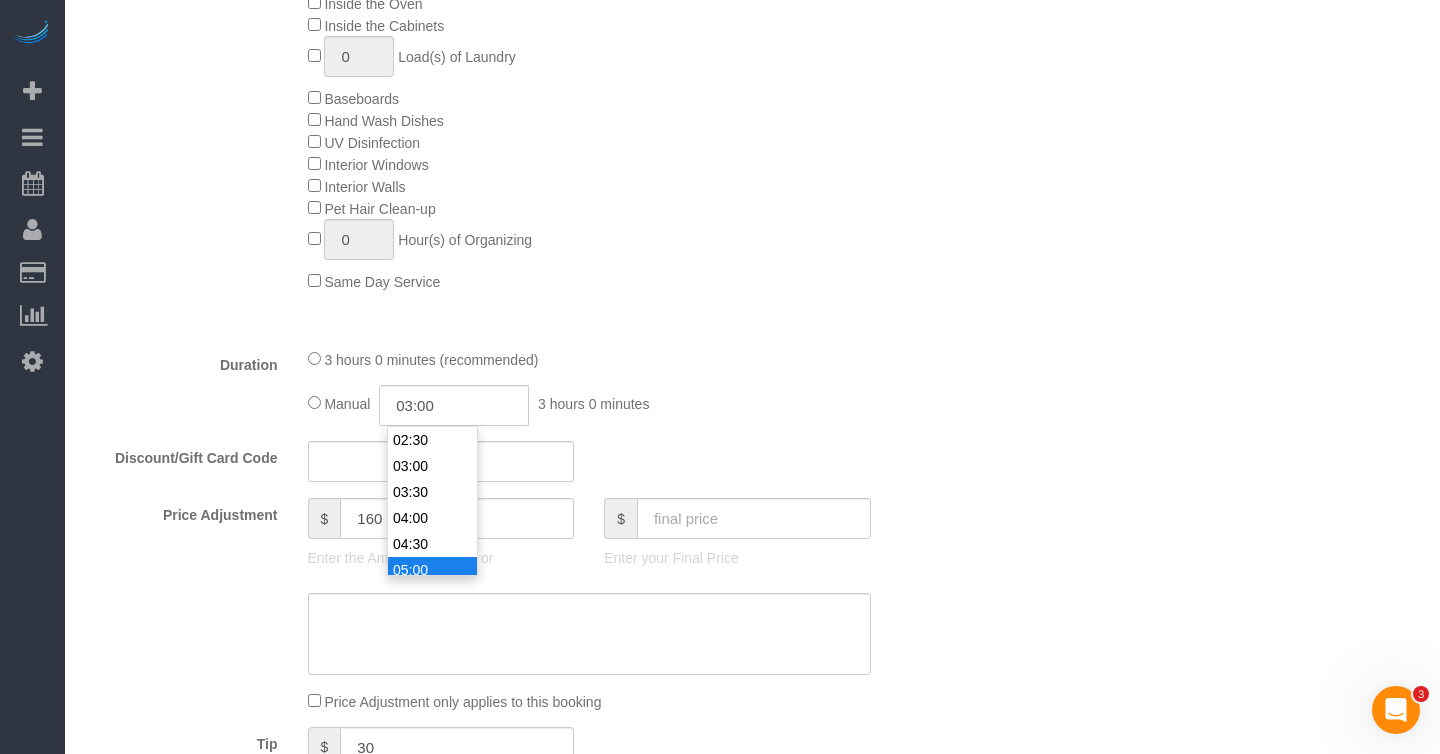 click on "05:00" at bounding box center (432, 570) 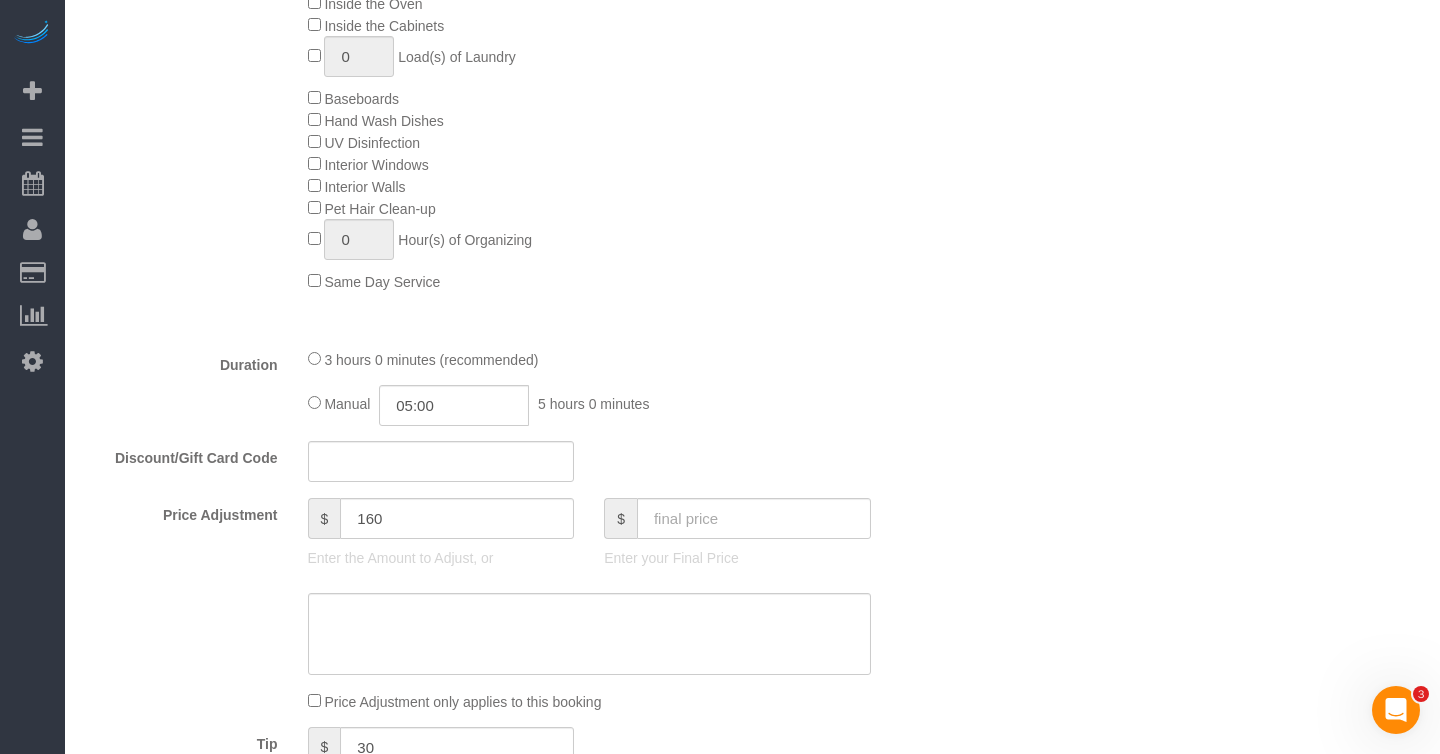 select on "spot46" 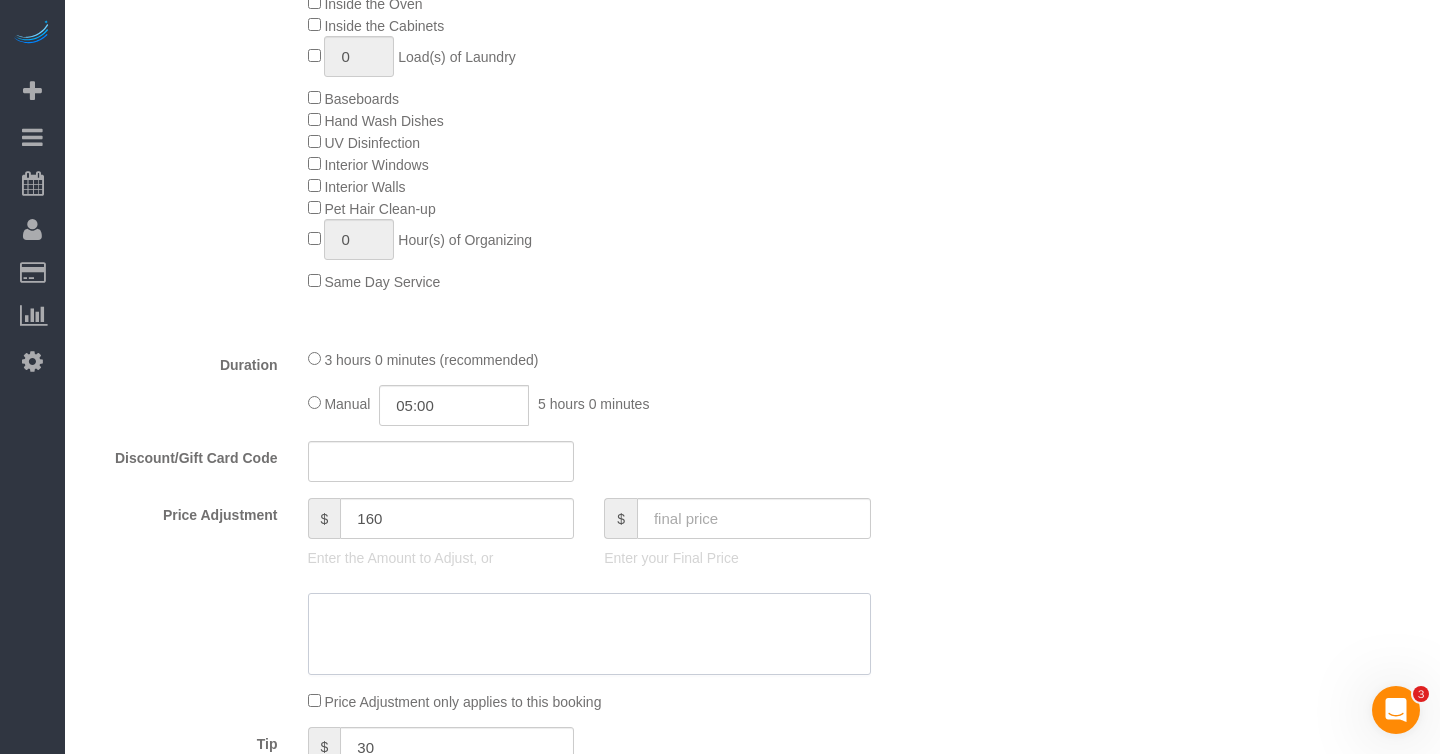 click 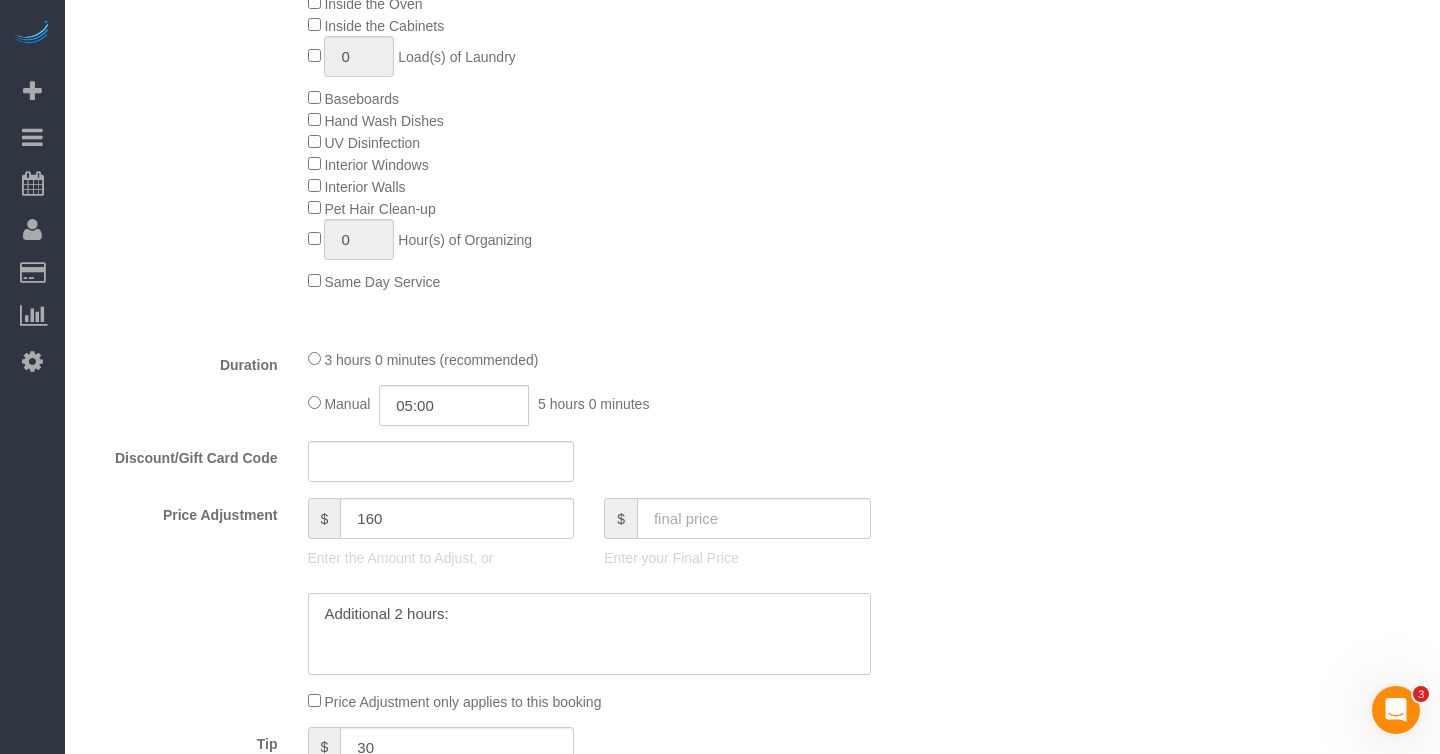 paste on "https://maidsailors.slack.com/archives/C5F2ECJCF/p1752588342023819" 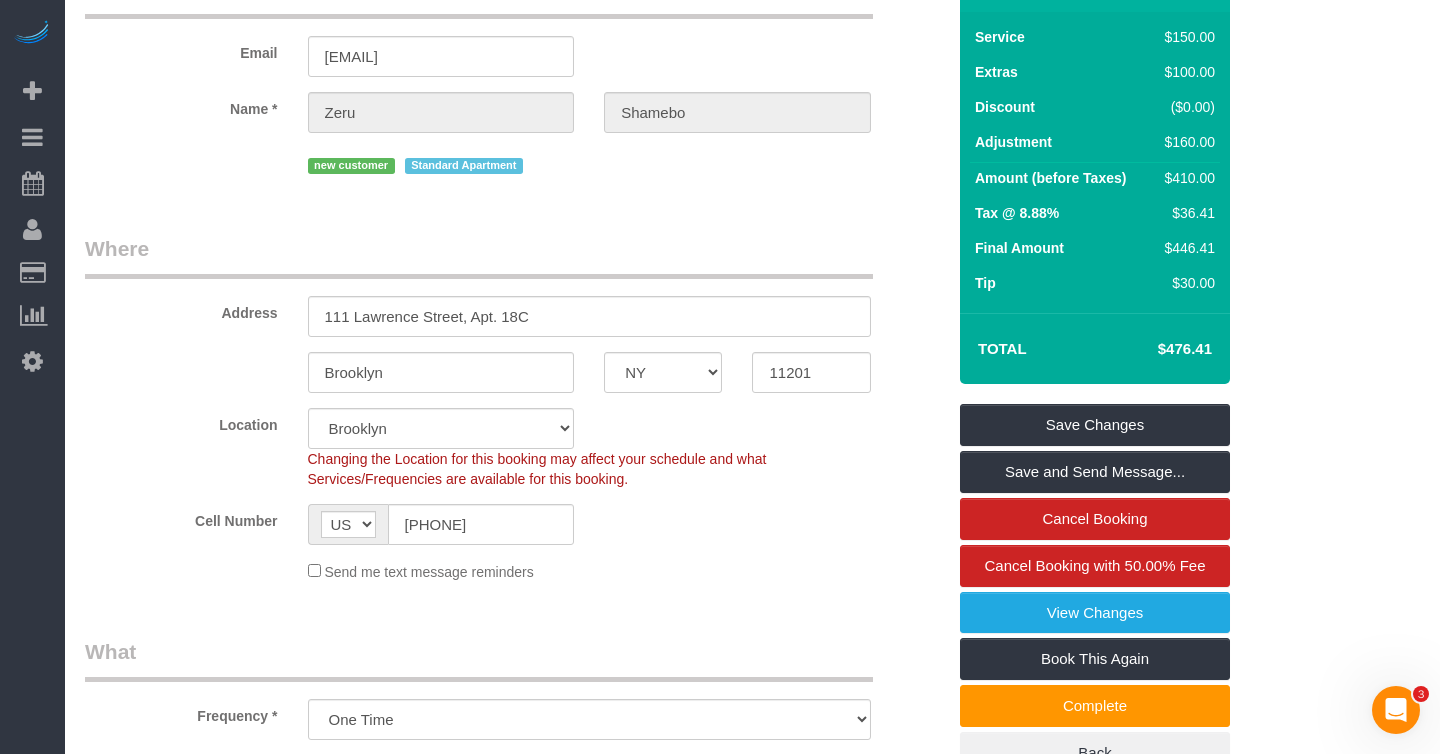 scroll, scrollTop: 0, scrollLeft: 0, axis: both 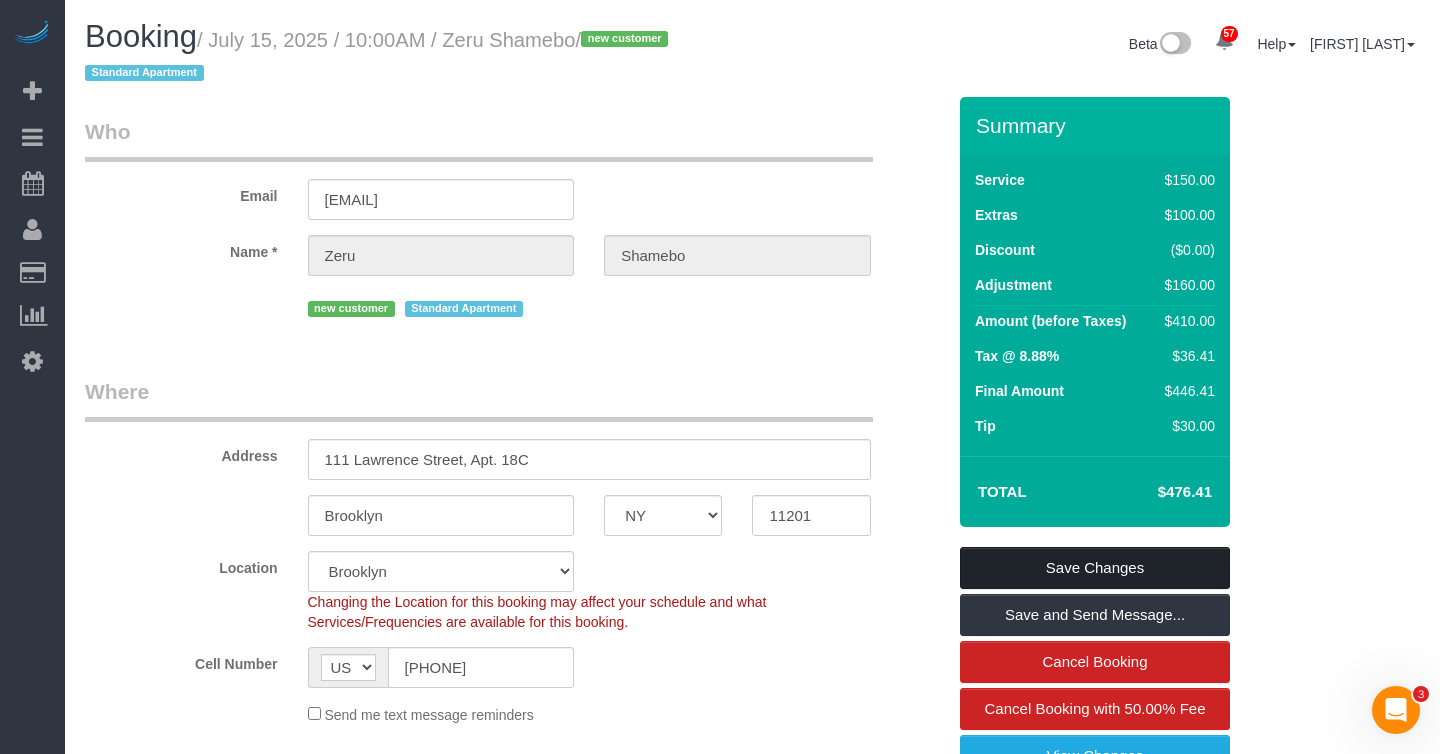 type on "Additional 2 hours: https://maidsailors.slack.com/archives/C5F2ECJCF/p1752588342023819" 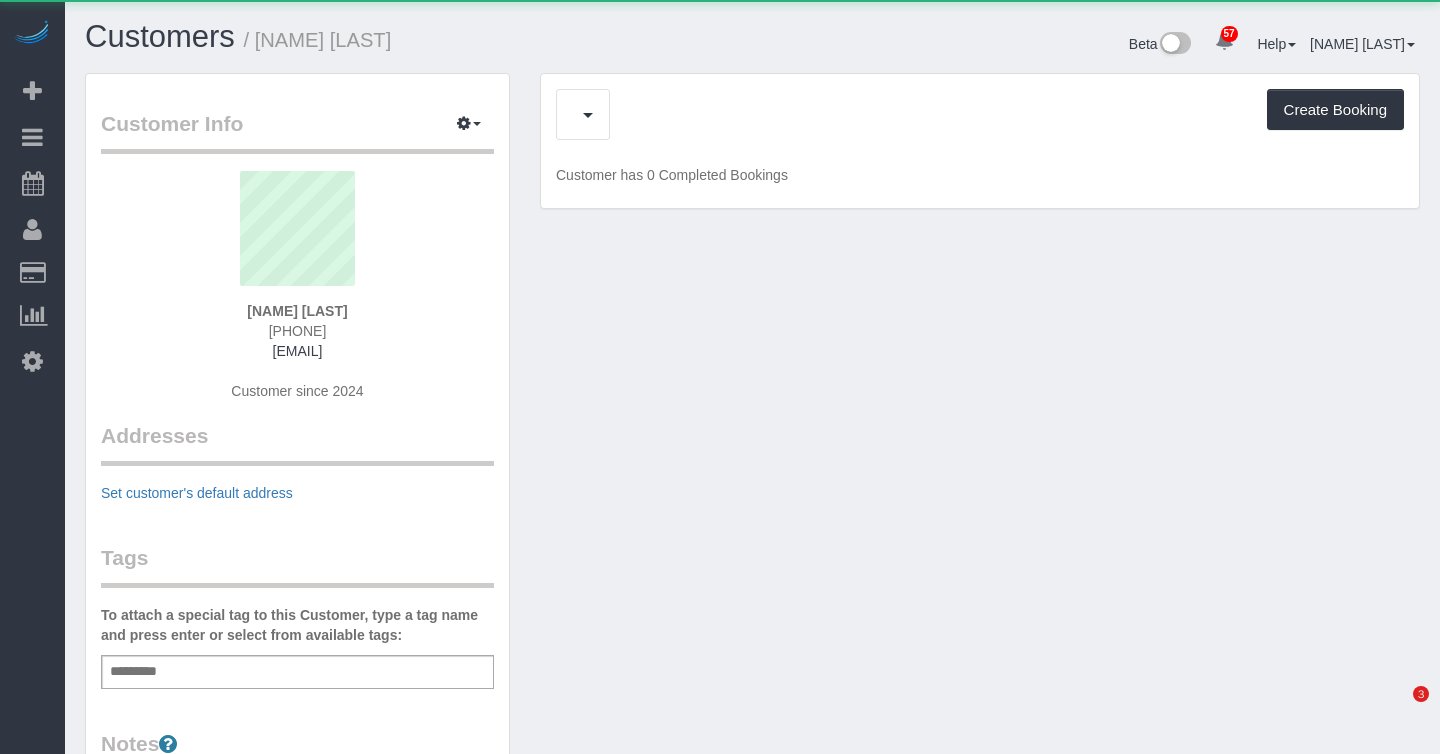 scroll, scrollTop: 0, scrollLeft: 0, axis: both 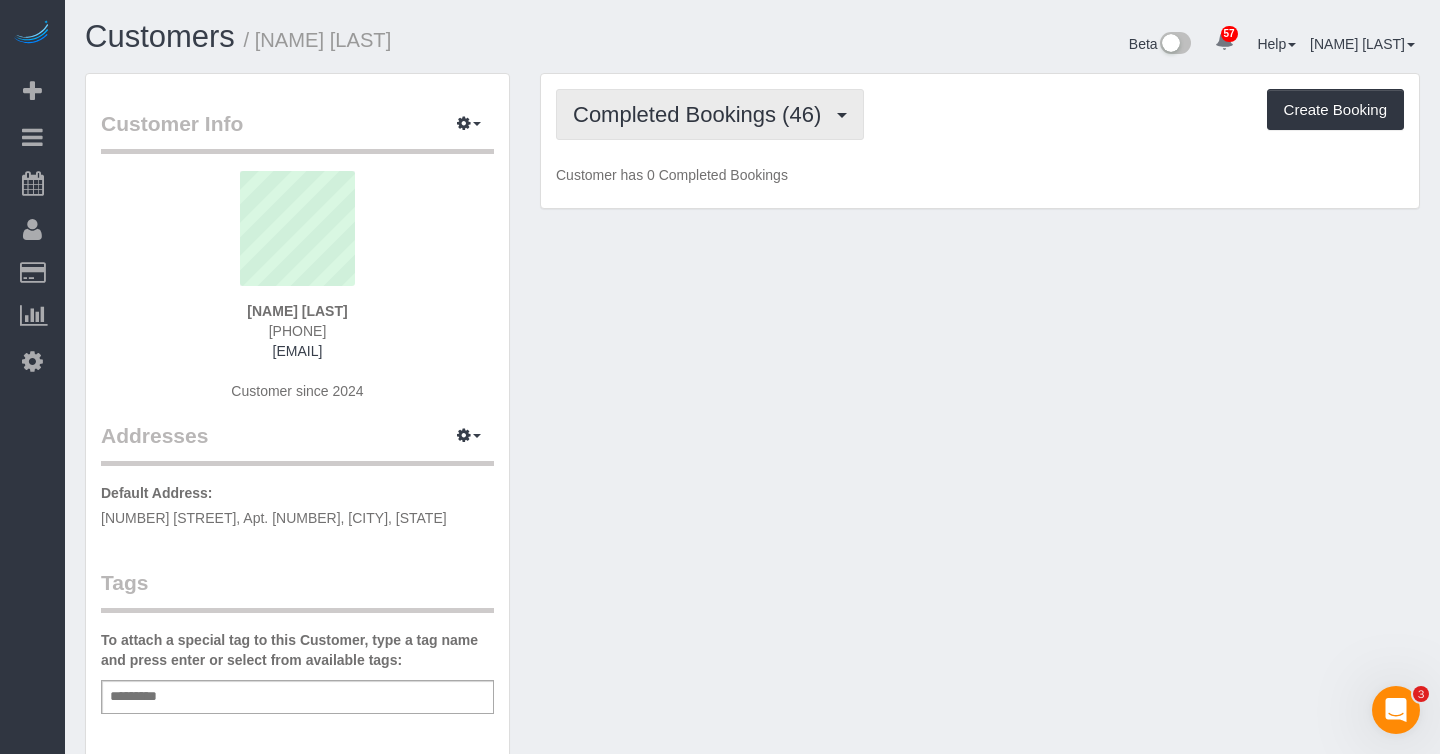 click on "Completed Bookings (46)" at bounding box center (702, 114) 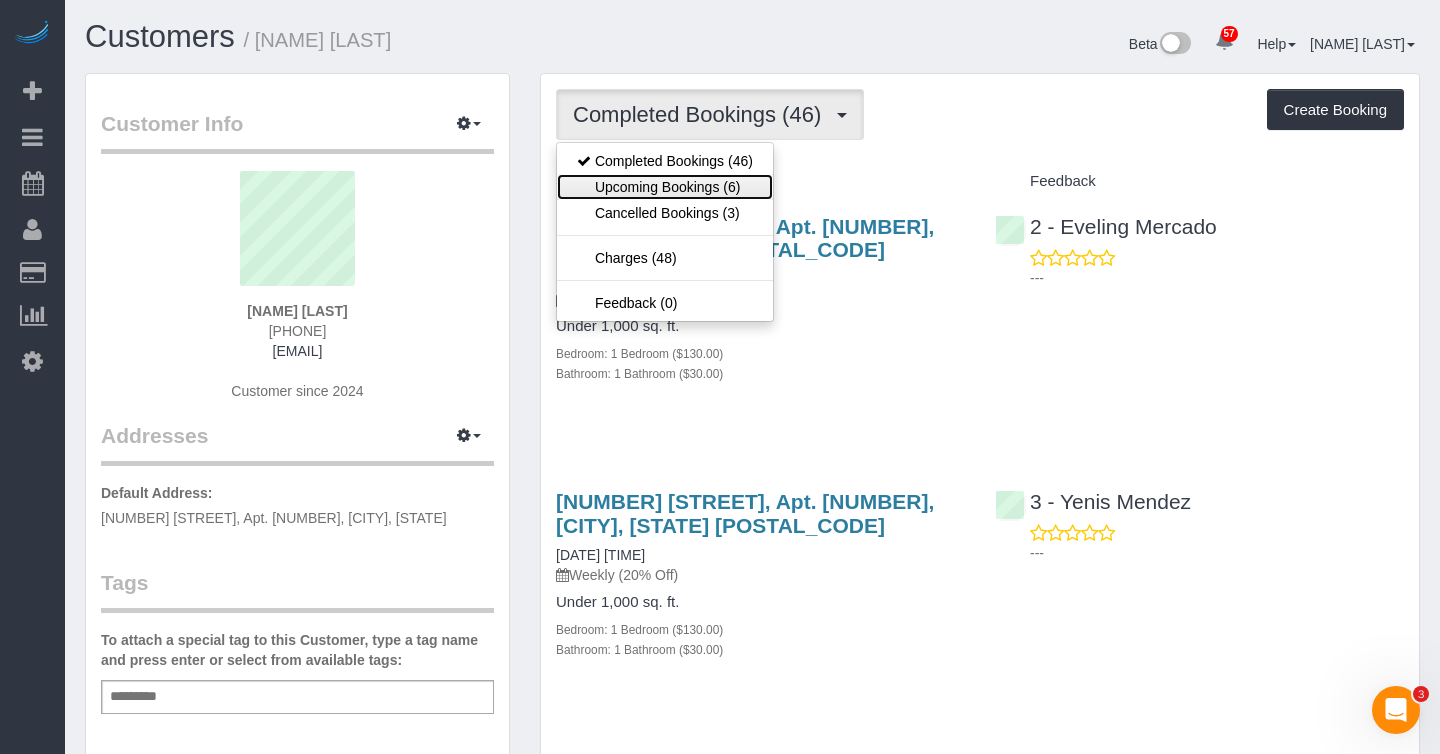 click on "Upcoming Bookings (6)" at bounding box center (665, 187) 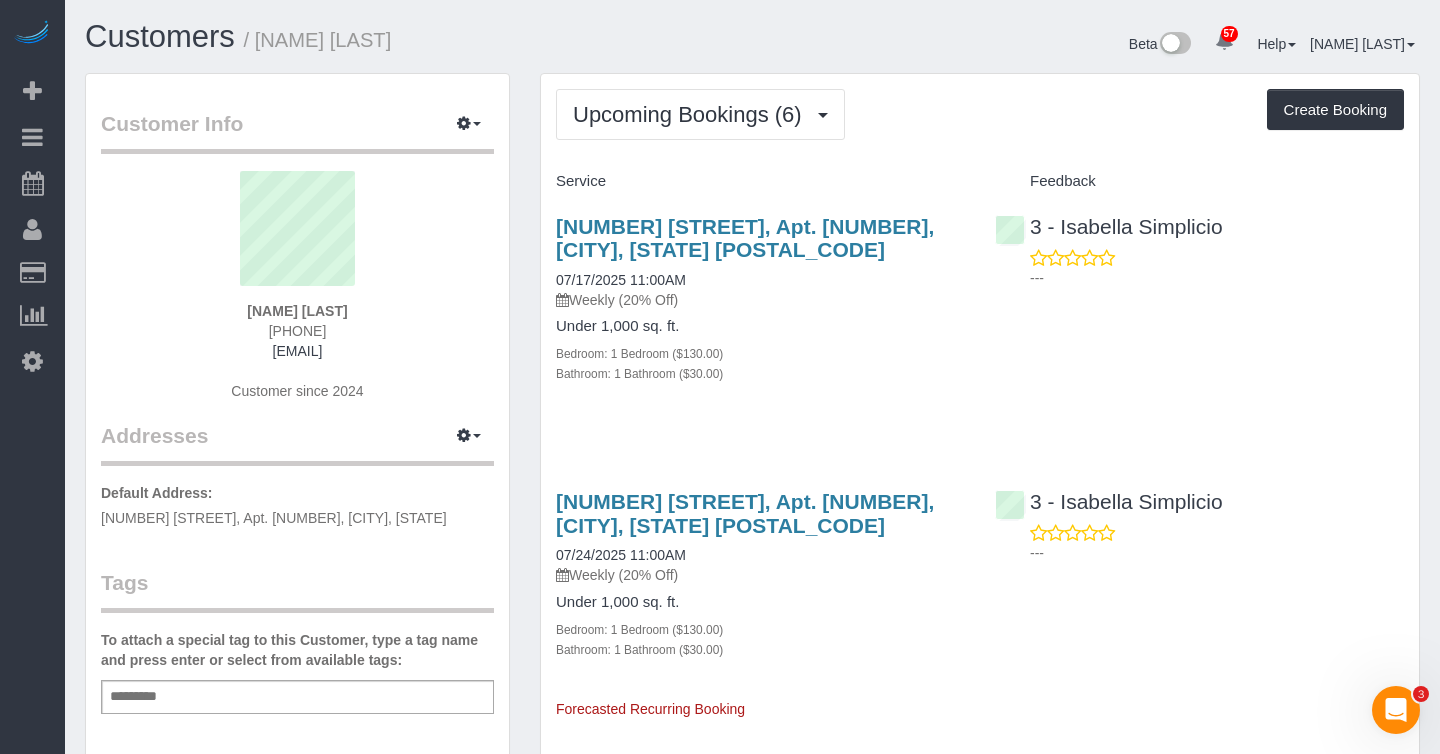 drag, startPoint x: 698, startPoint y: 559, endPoint x: 550, endPoint y: 547, distance: 148.48569 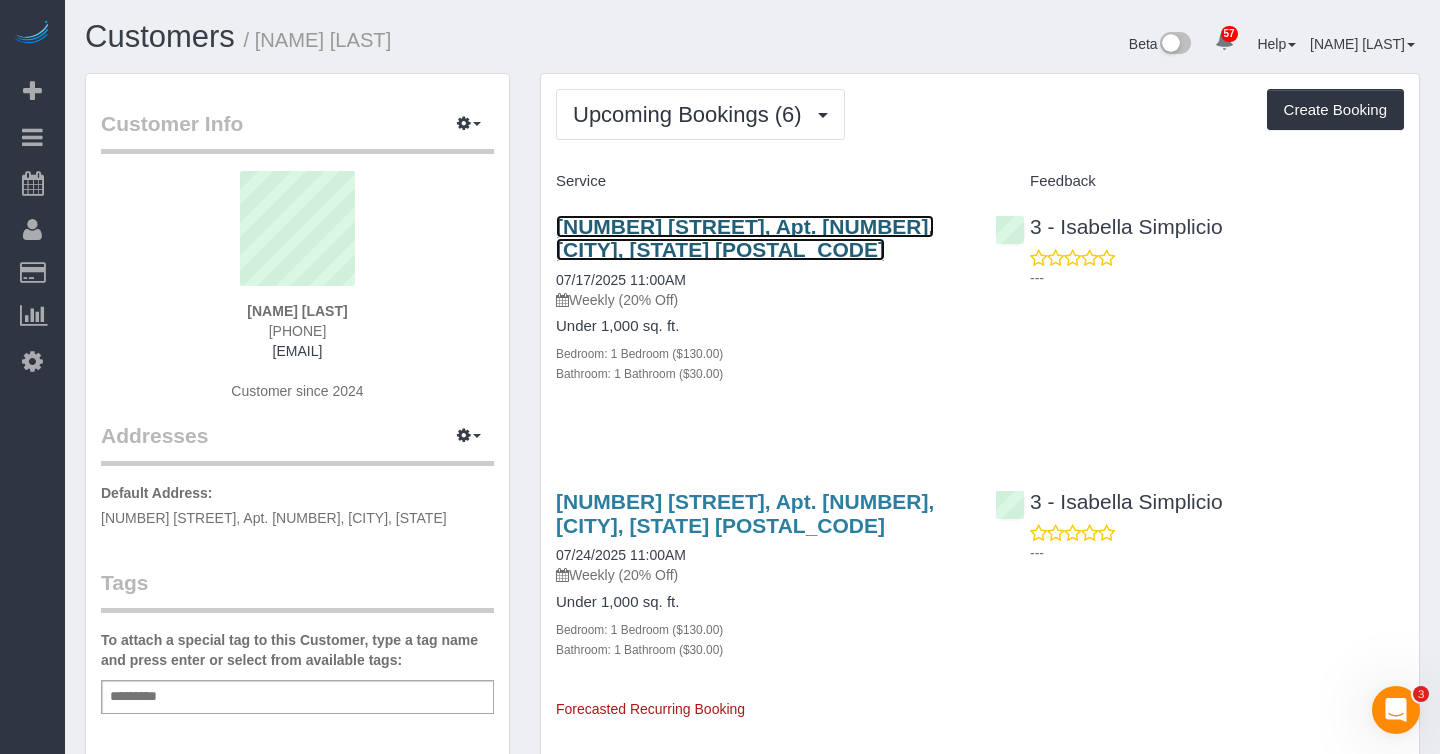 click on "[NUMBER] [STREET], Apt. [NUMBER], [CITY], [STATE] [POSTAL_CODE]" at bounding box center (745, 238) 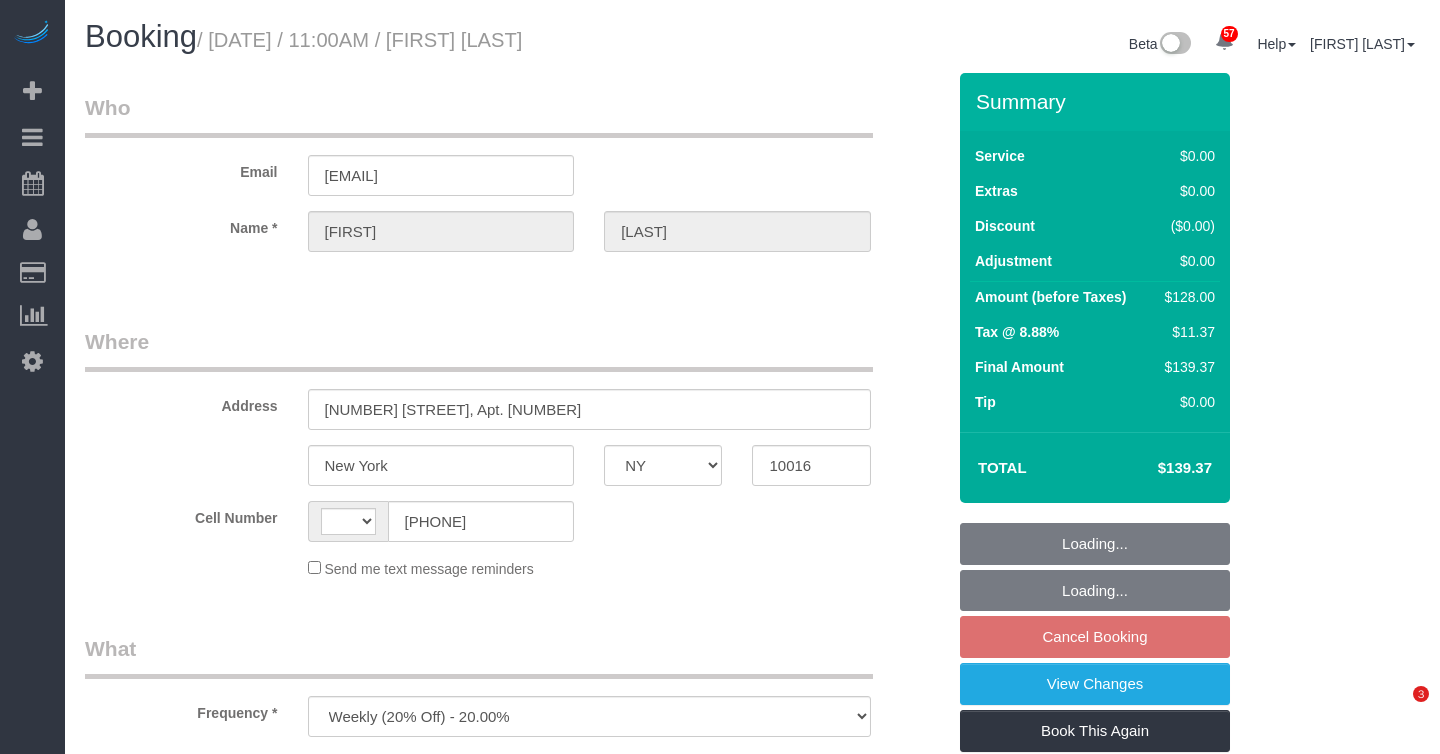 select on "NY" 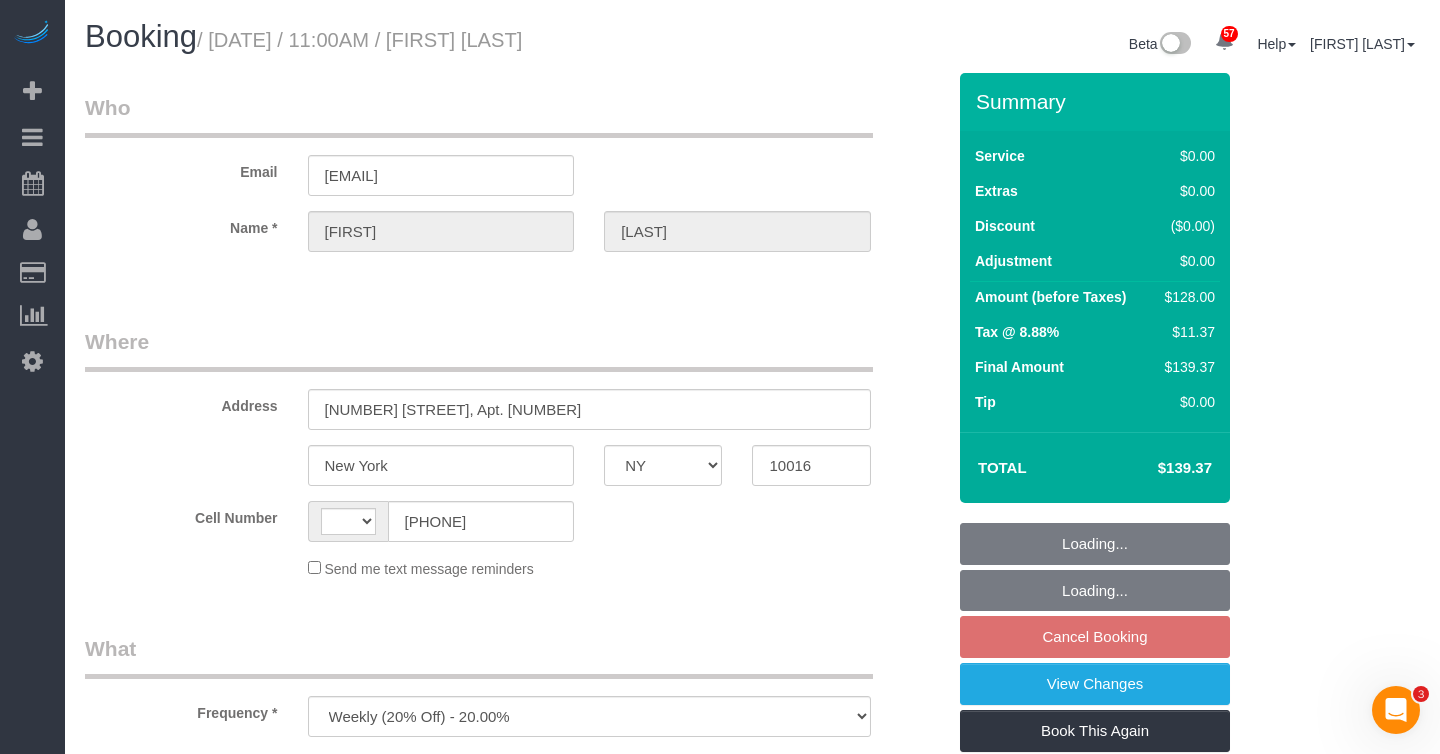 scroll, scrollTop: 0, scrollLeft: 0, axis: both 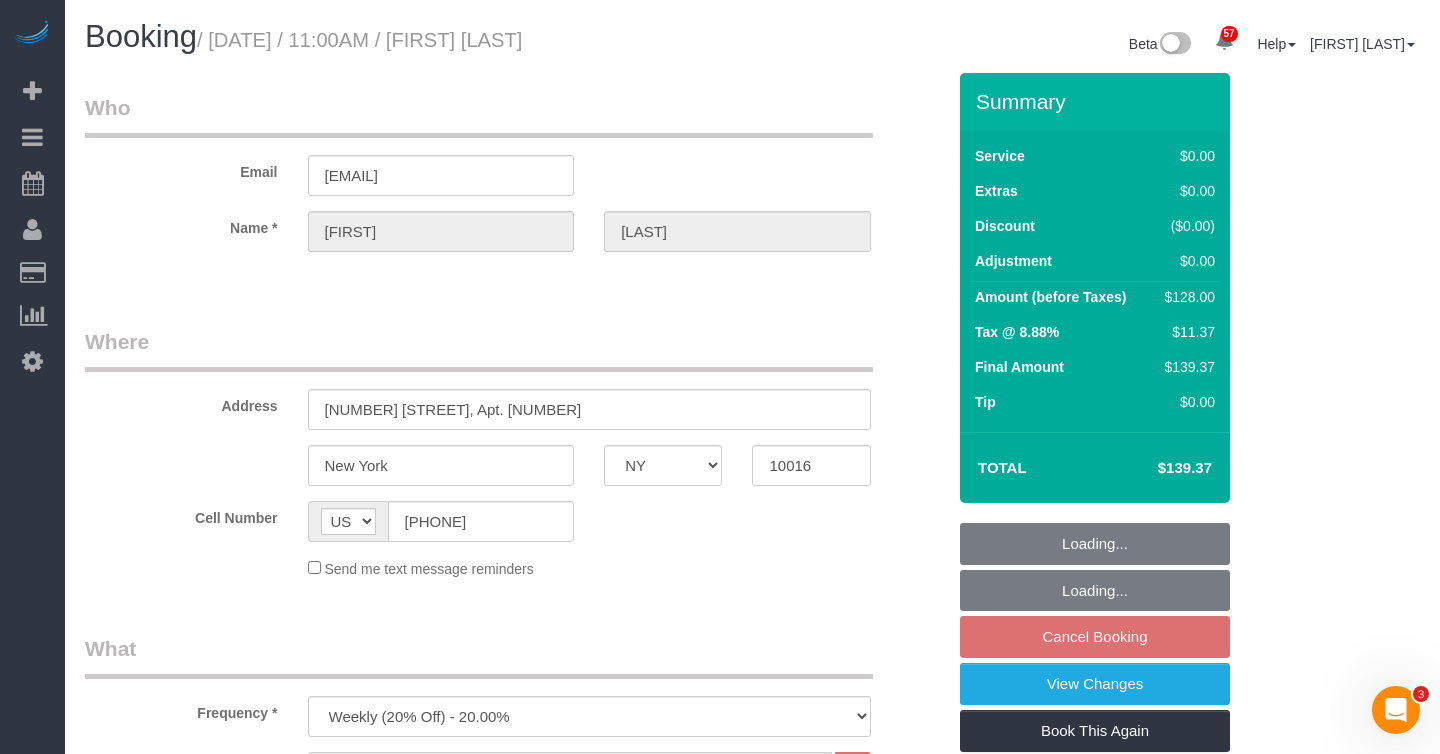 select on "number:89" 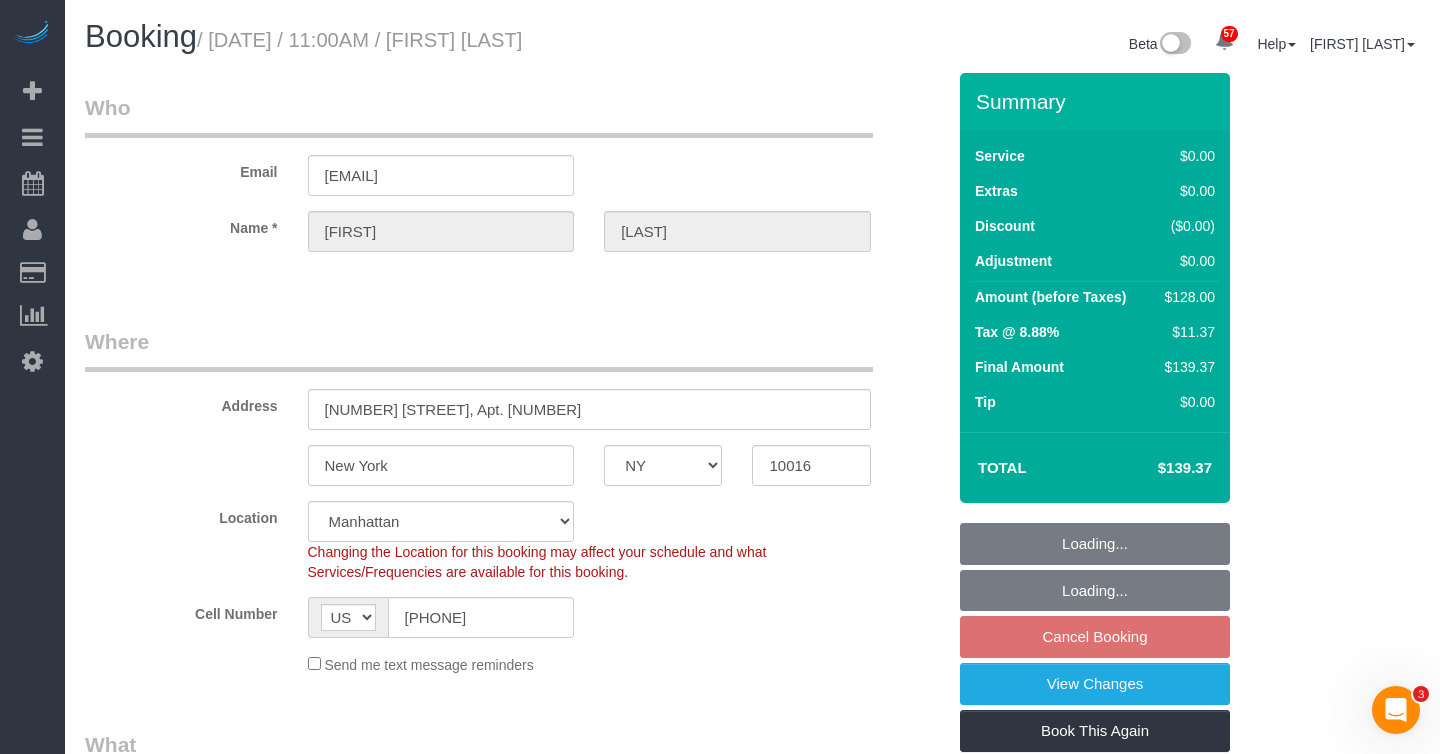 select on "object:1065" 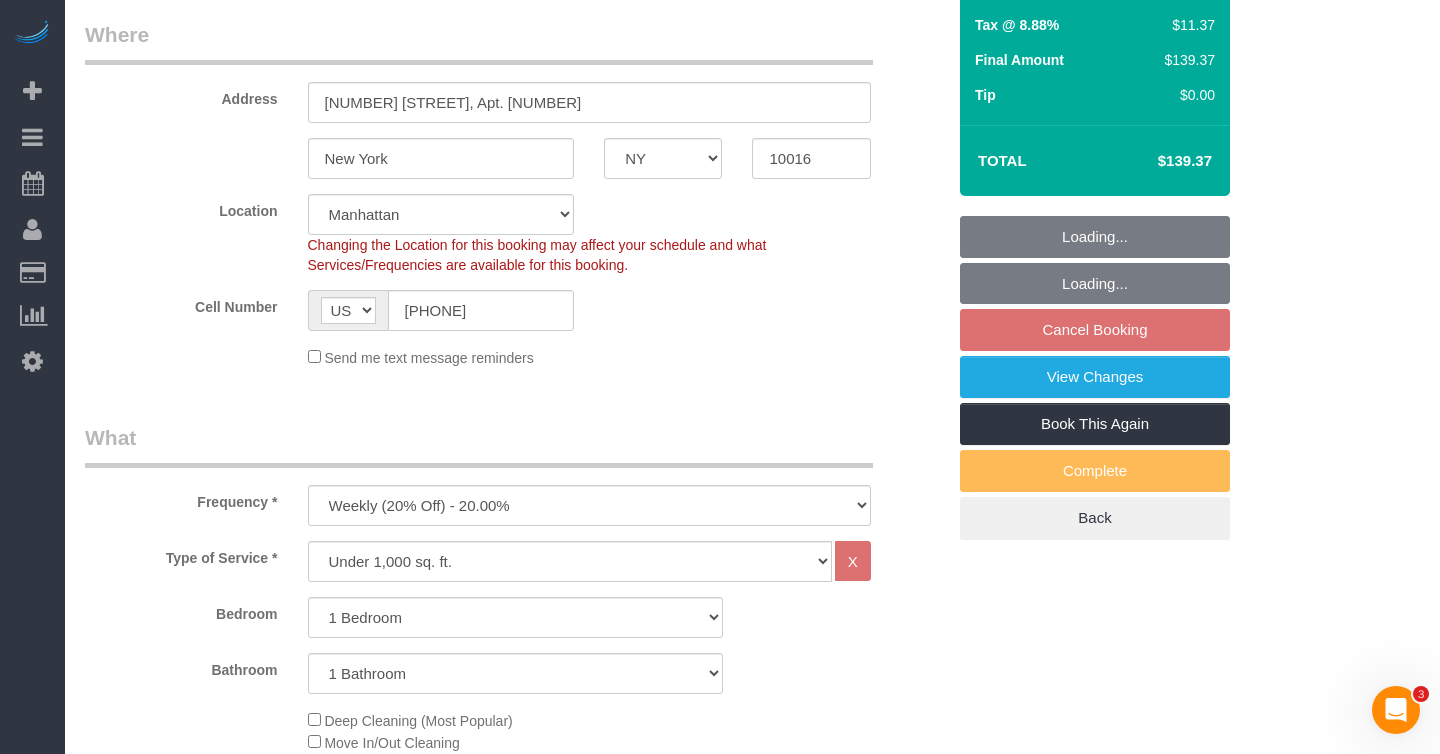 scroll, scrollTop: 317, scrollLeft: 0, axis: vertical 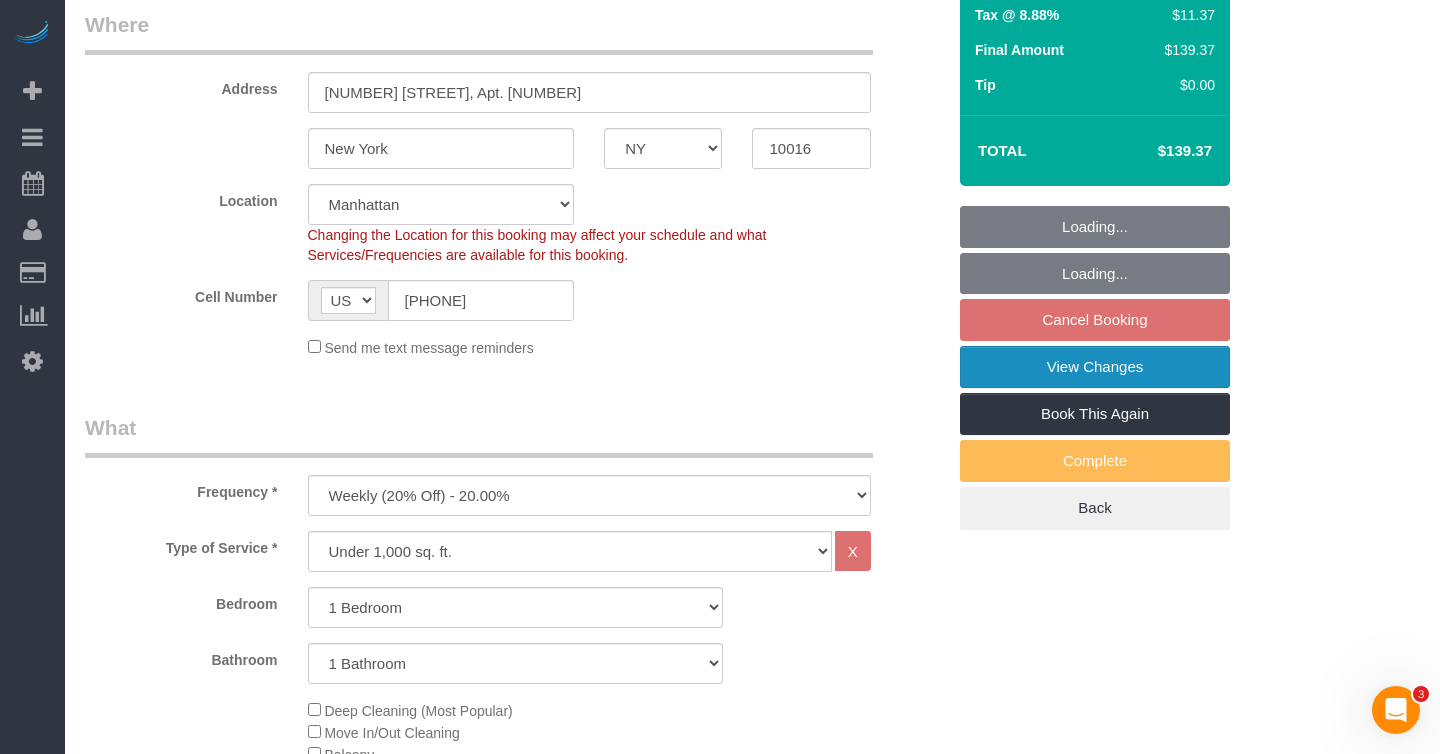 select on "1" 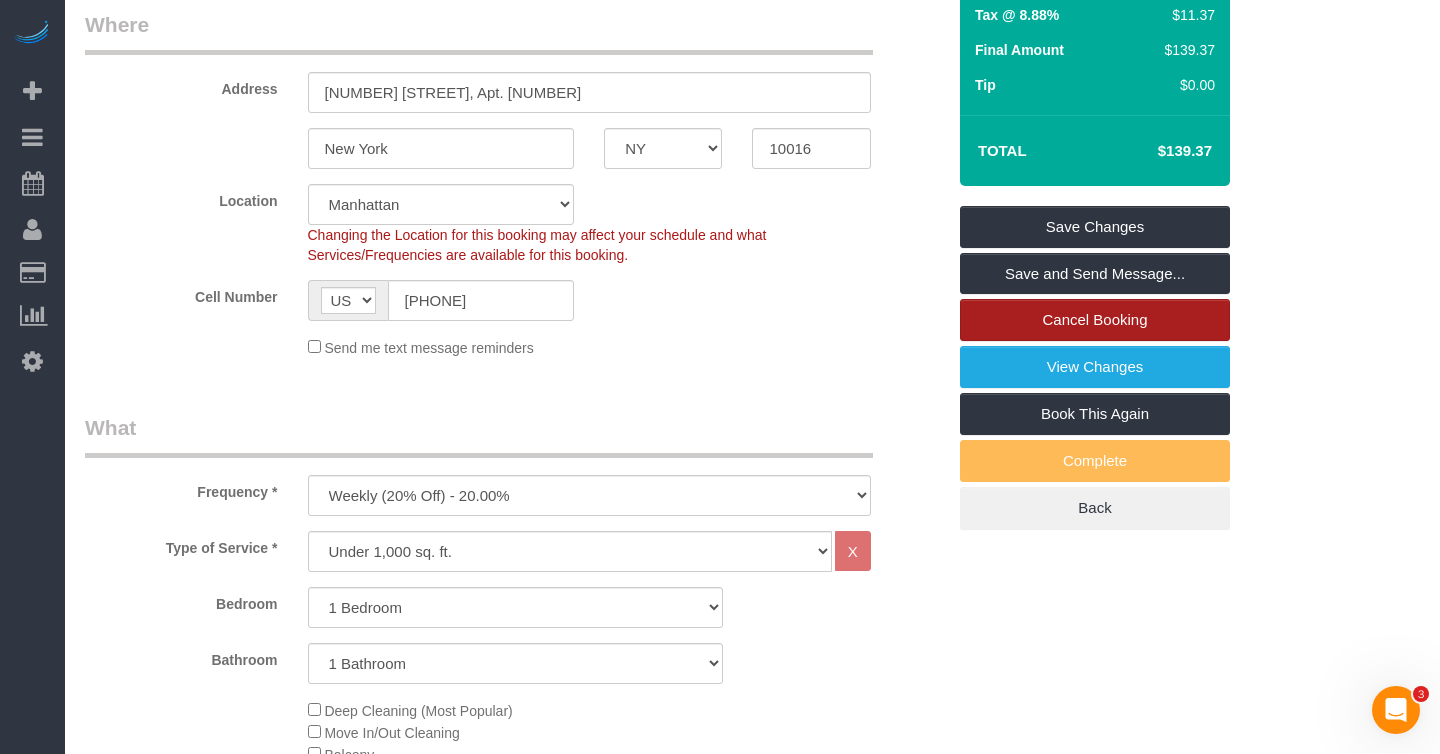 click on "Cancel Booking" at bounding box center (1095, 320) 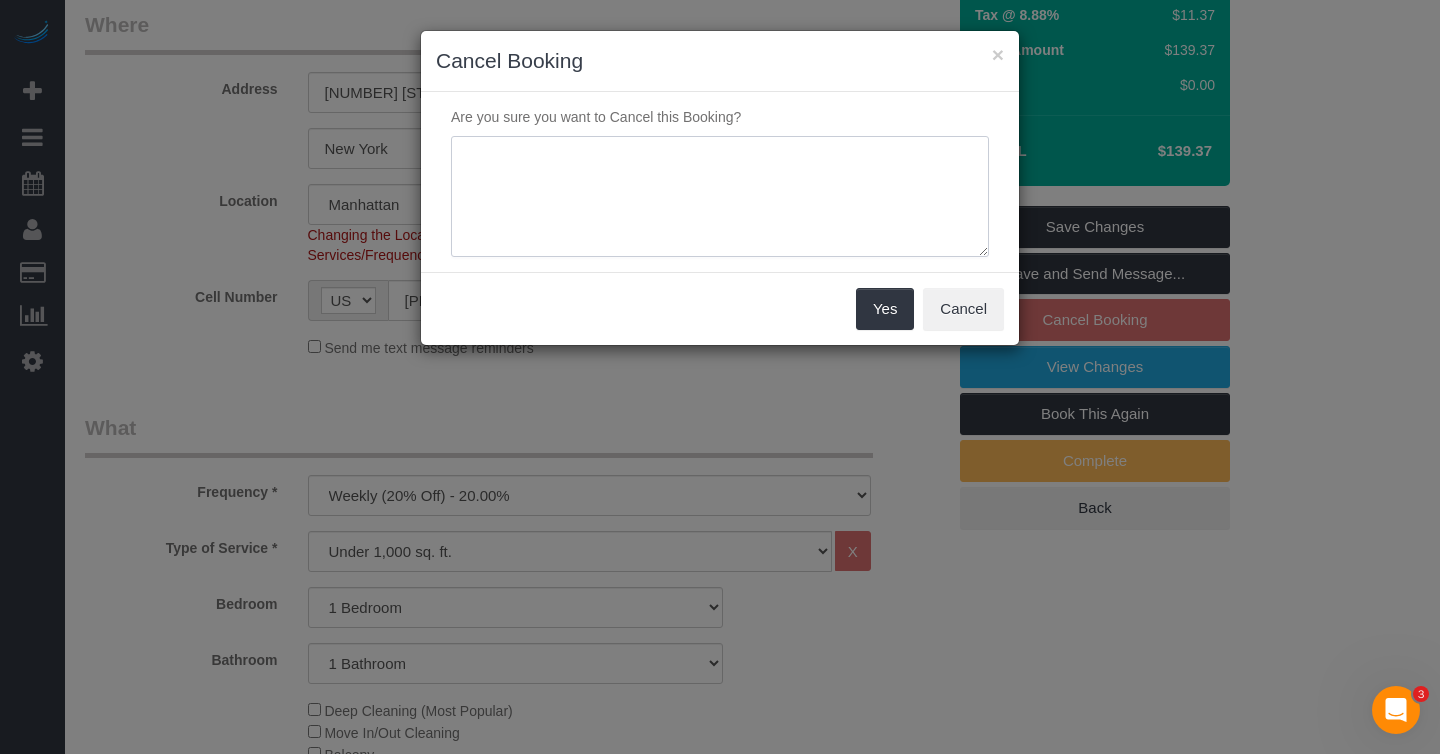 click at bounding box center (720, 197) 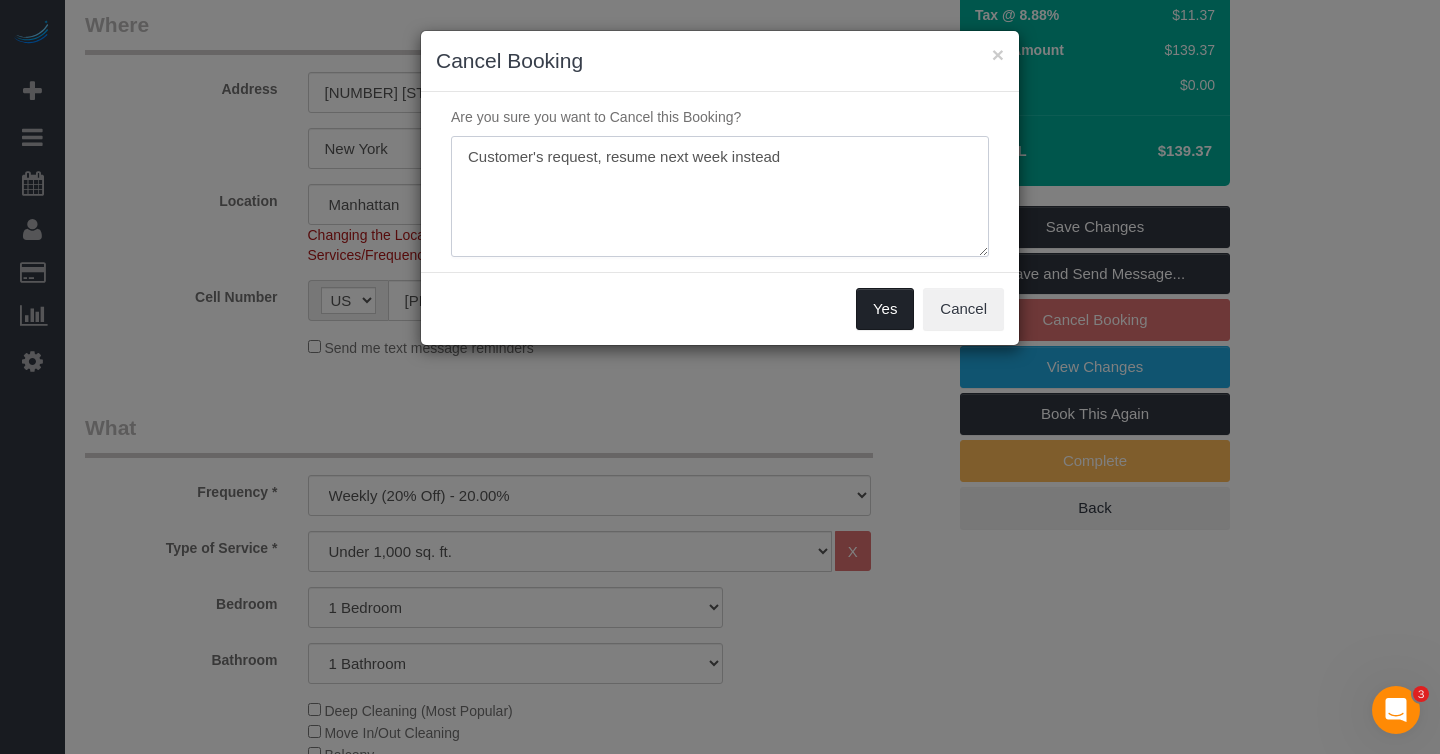 type on "Customer's request, resume next week instead" 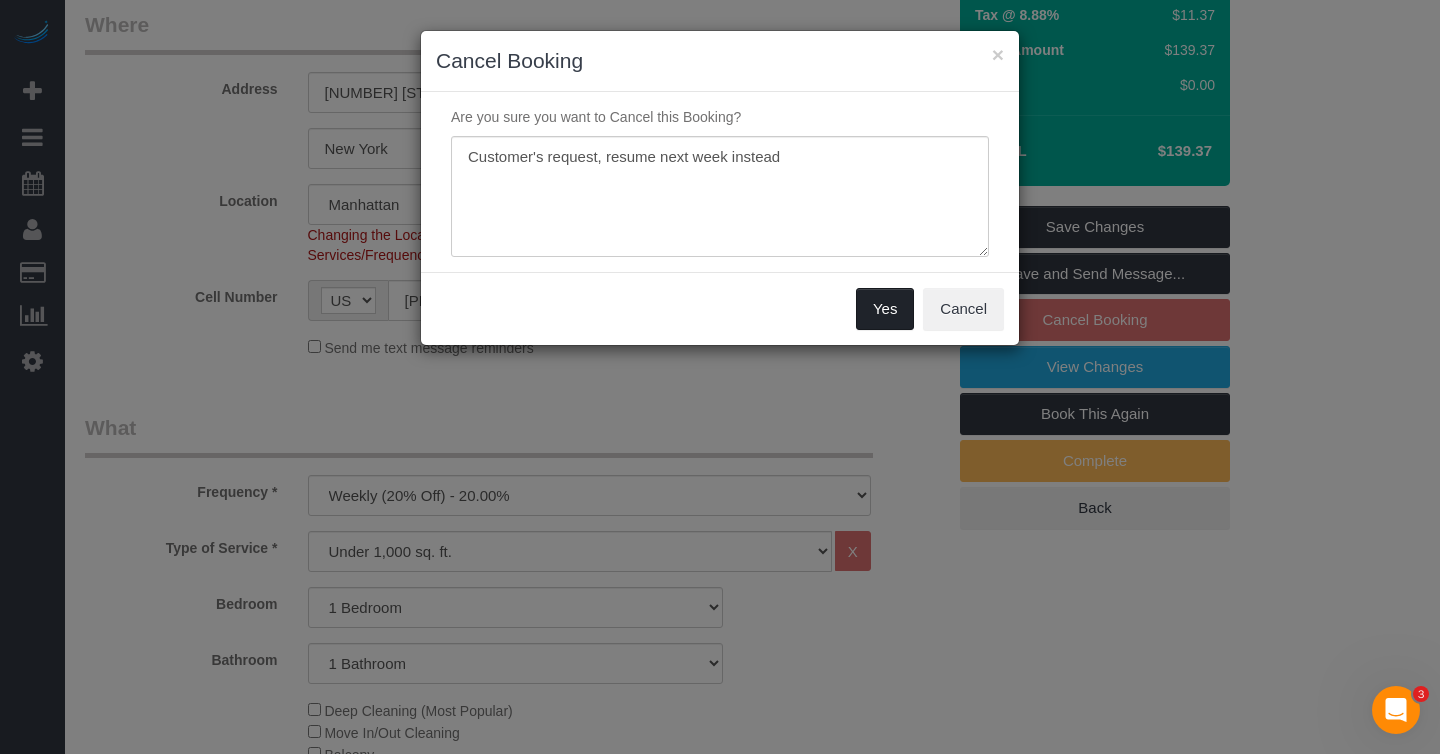 click on "Yes" at bounding box center [885, 309] 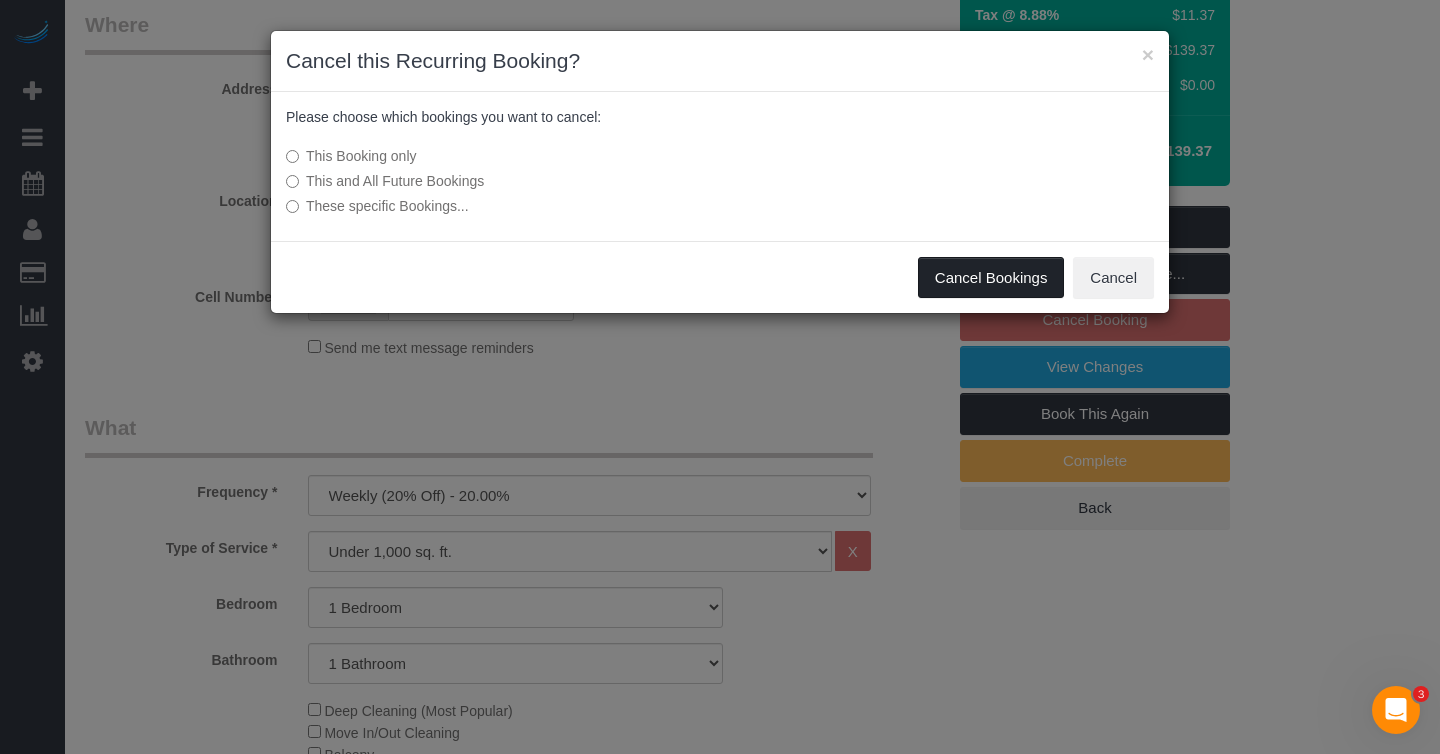 click on "Cancel Bookings" at bounding box center (991, 278) 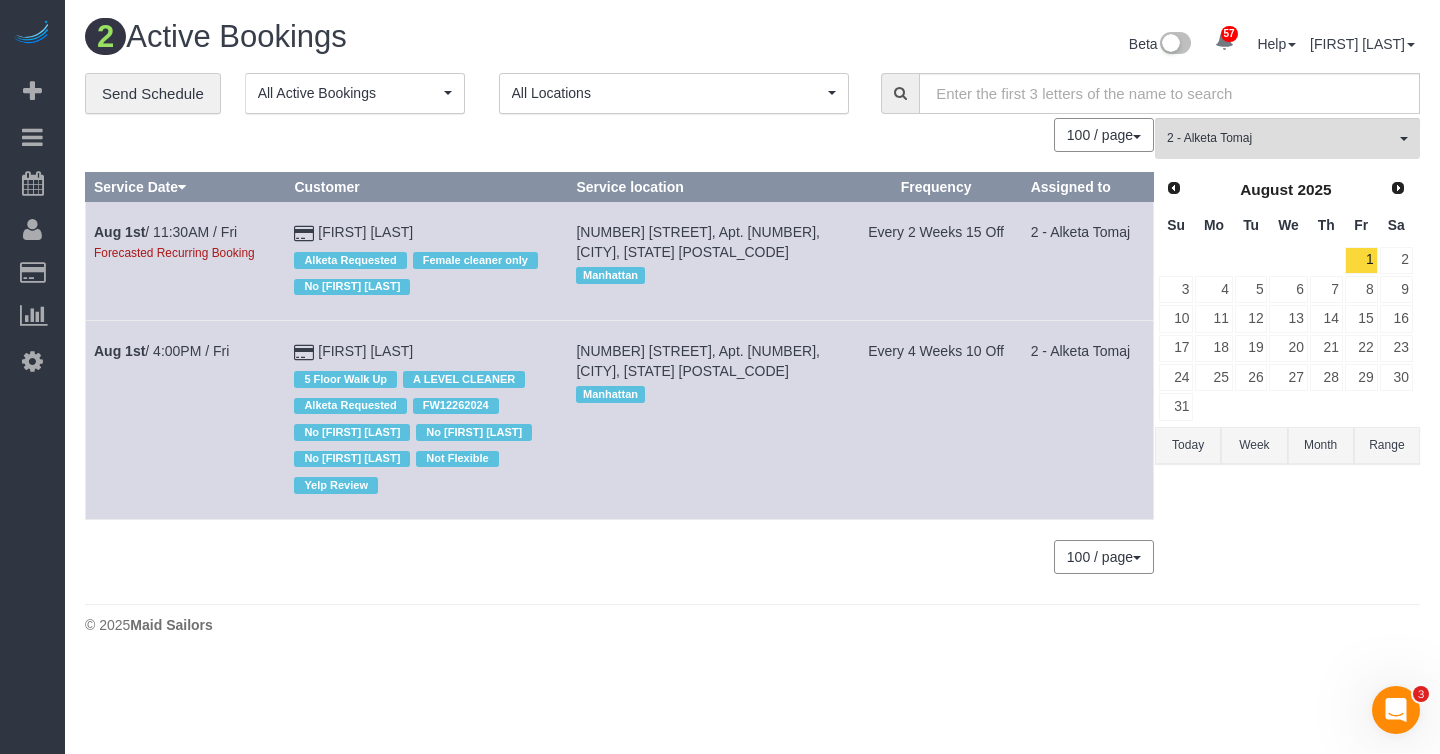 scroll, scrollTop: 0, scrollLeft: 0, axis: both 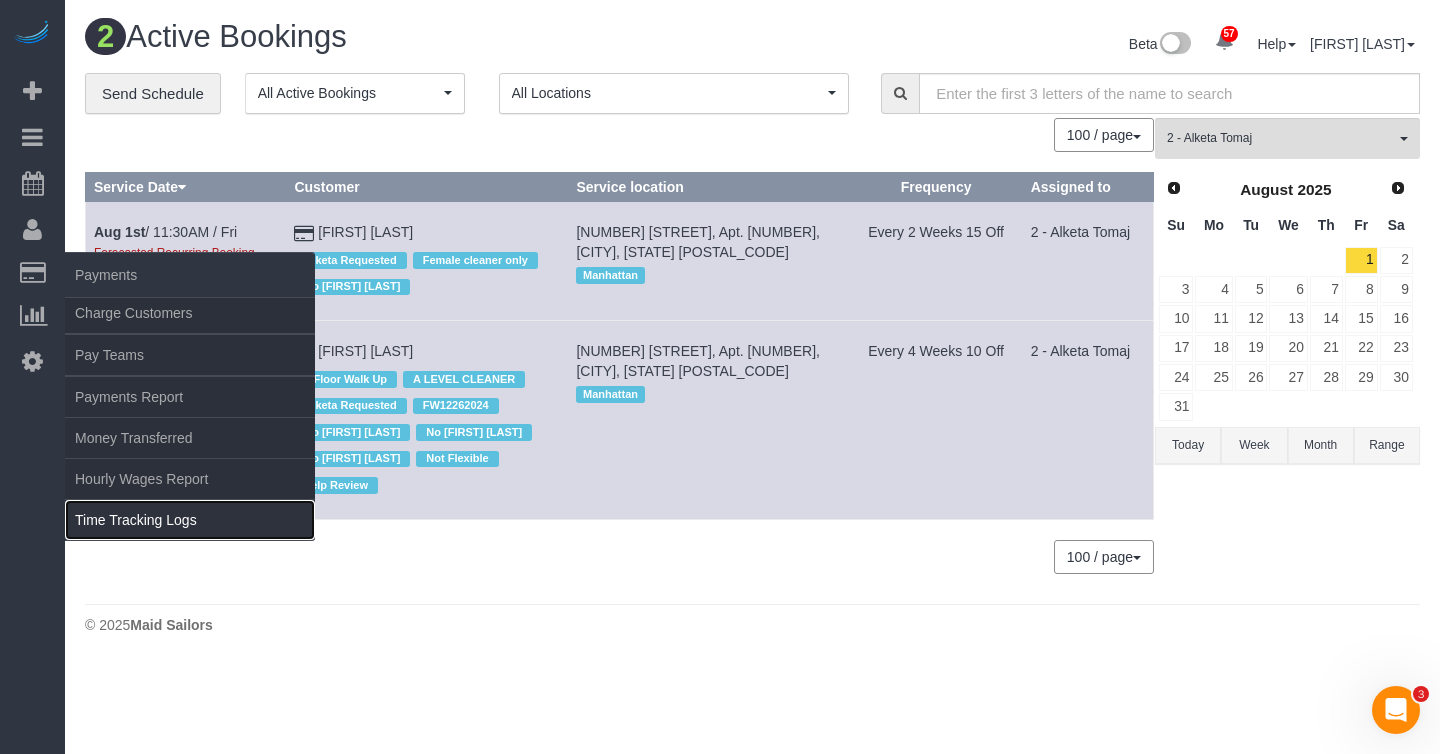 click on "Time Tracking Logs" at bounding box center (190, 520) 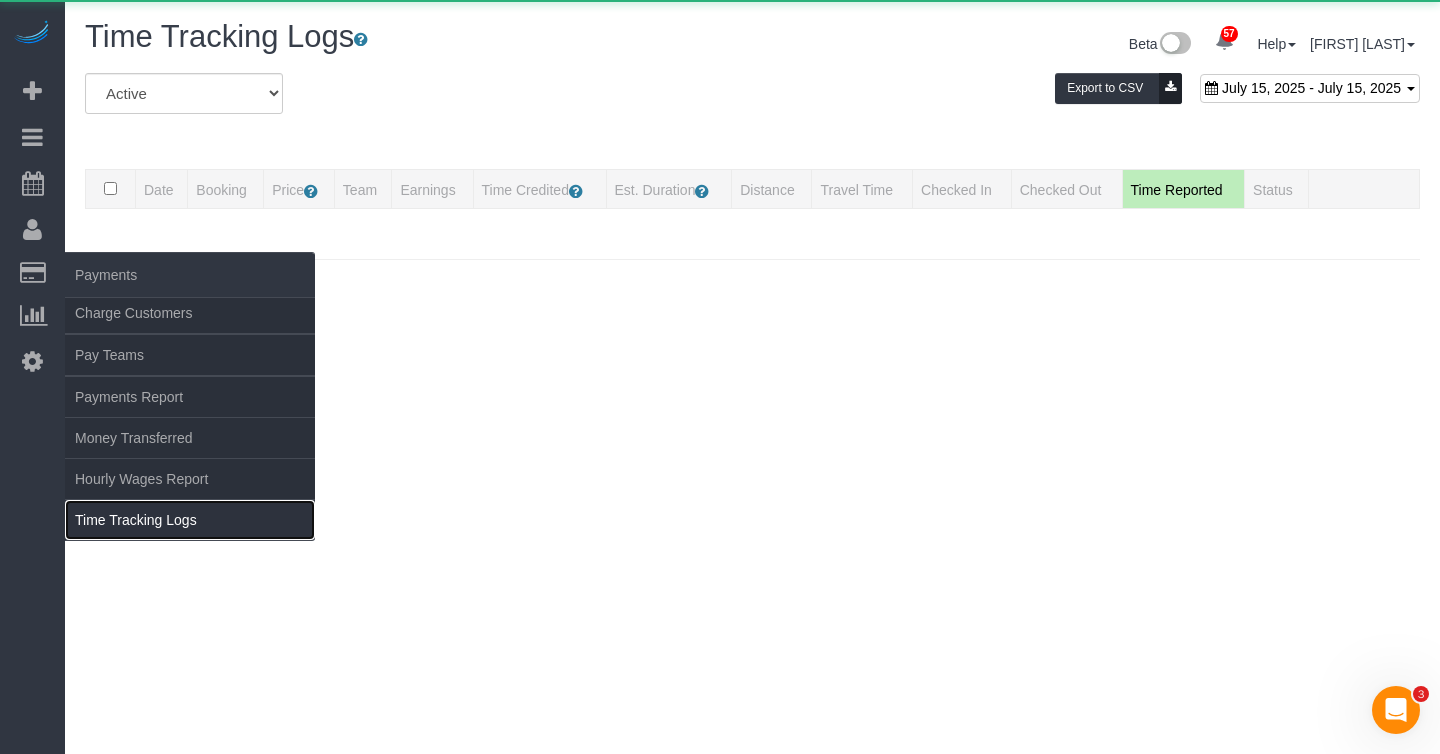 click on "Time Tracking Logs" at bounding box center (190, 520) 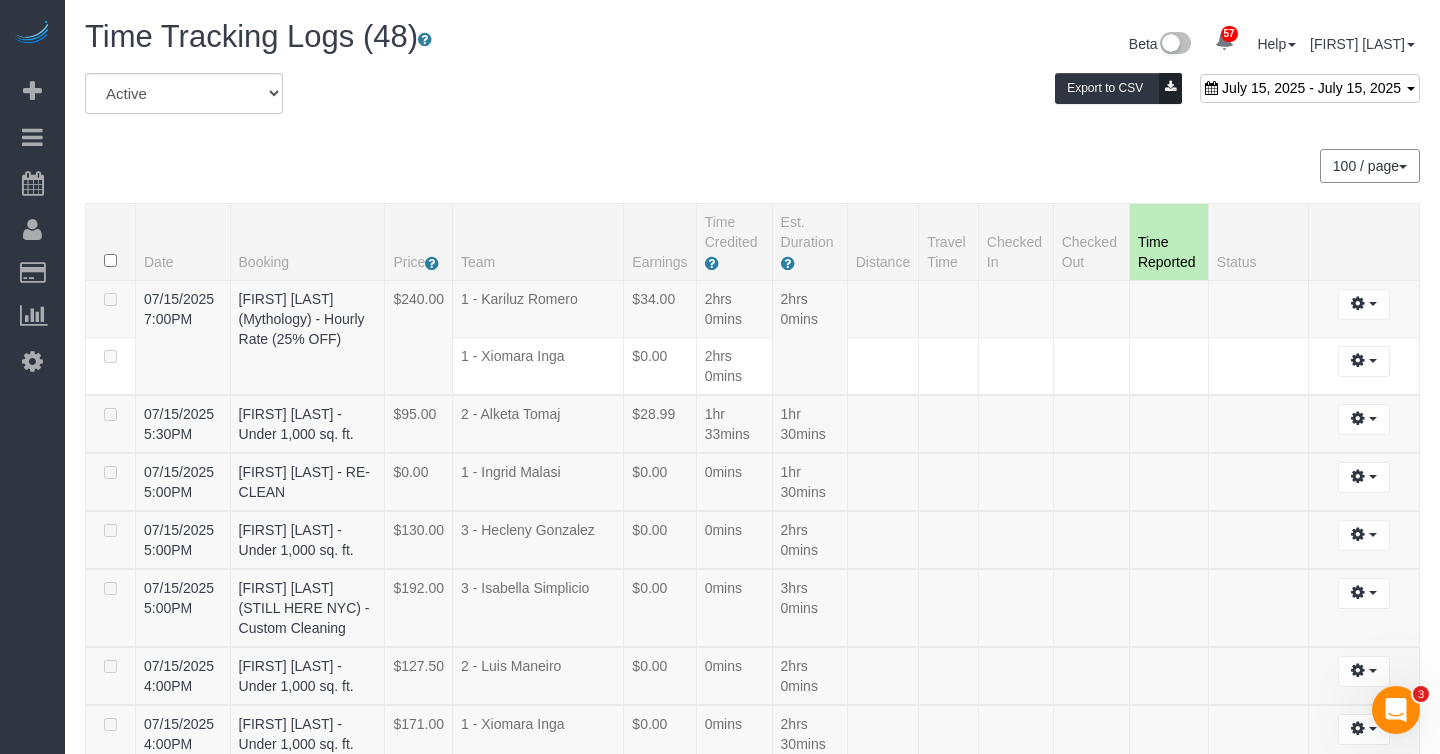 scroll, scrollTop: 2875, scrollLeft: 0, axis: vertical 